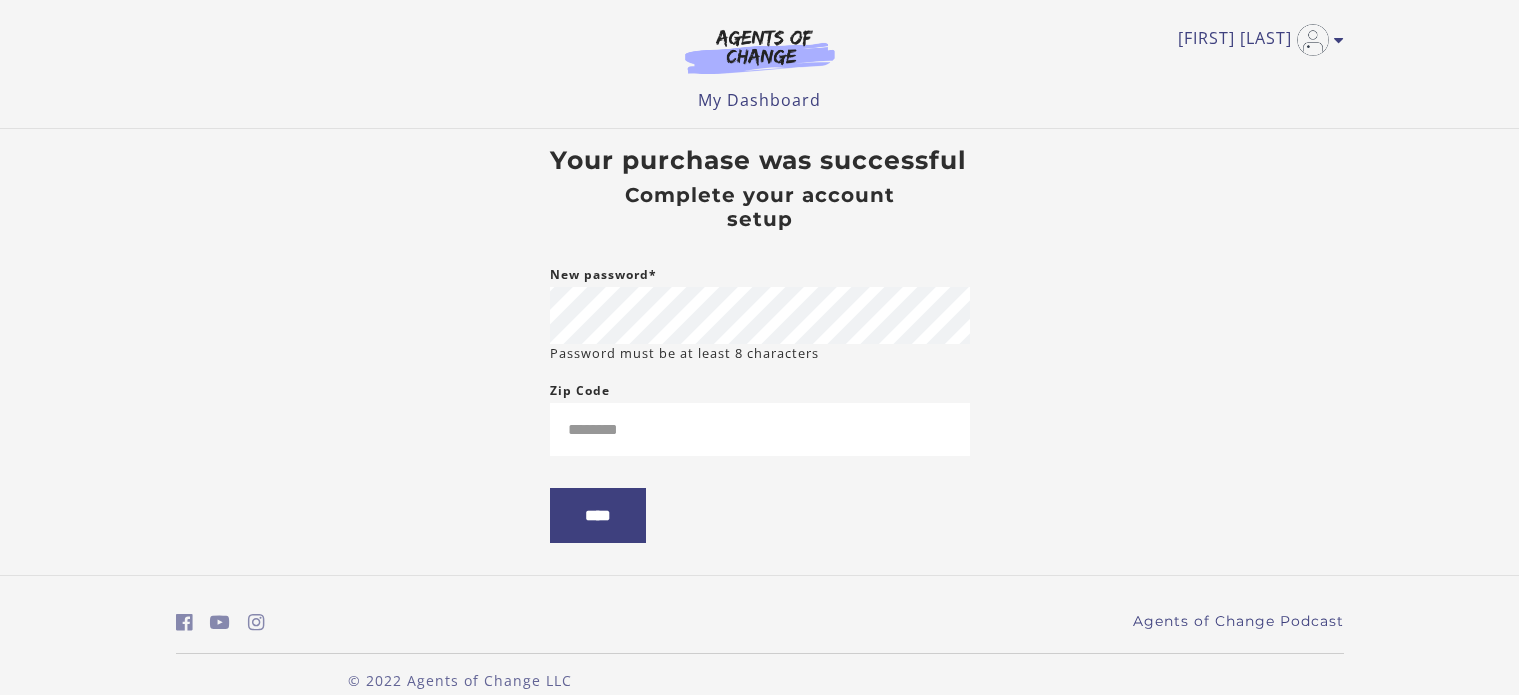 scroll, scrollTop: 0, scrollLeft: 0, axis: both 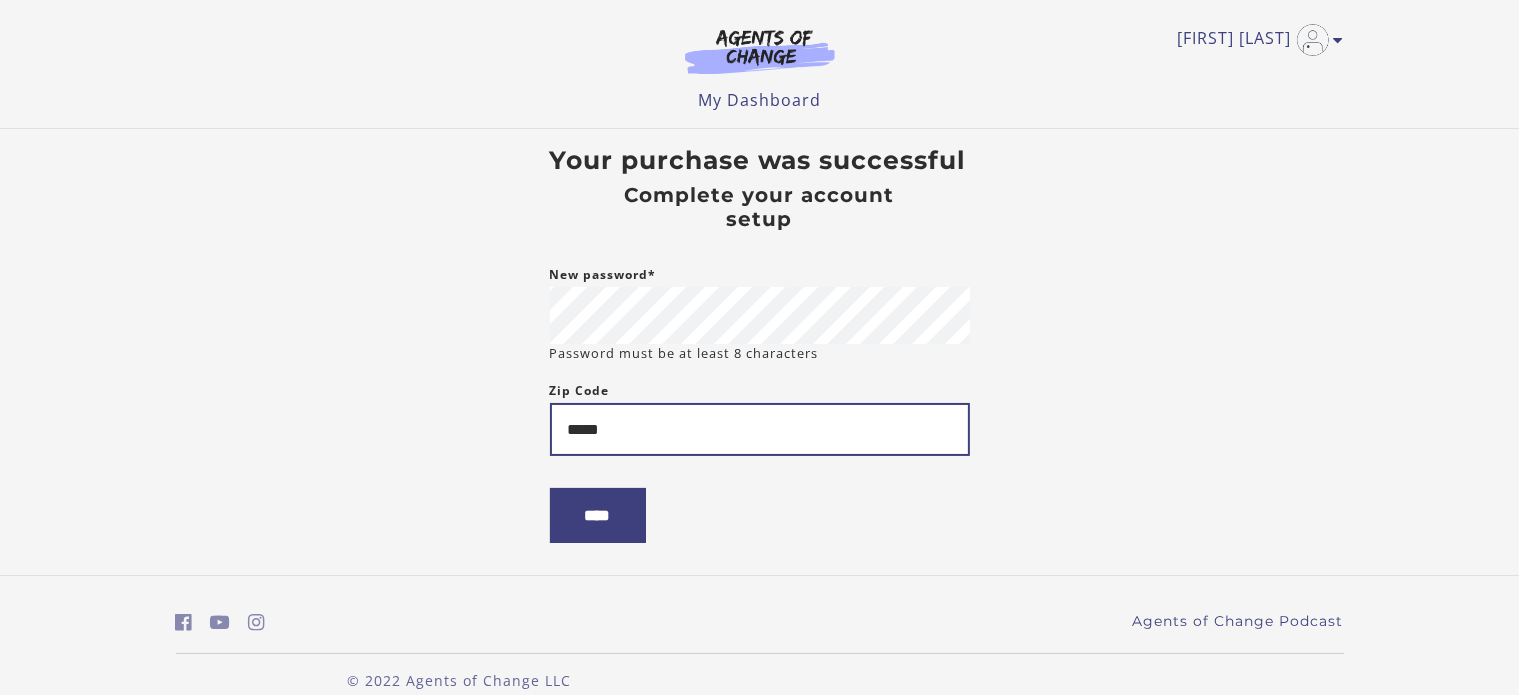 type on "*****" 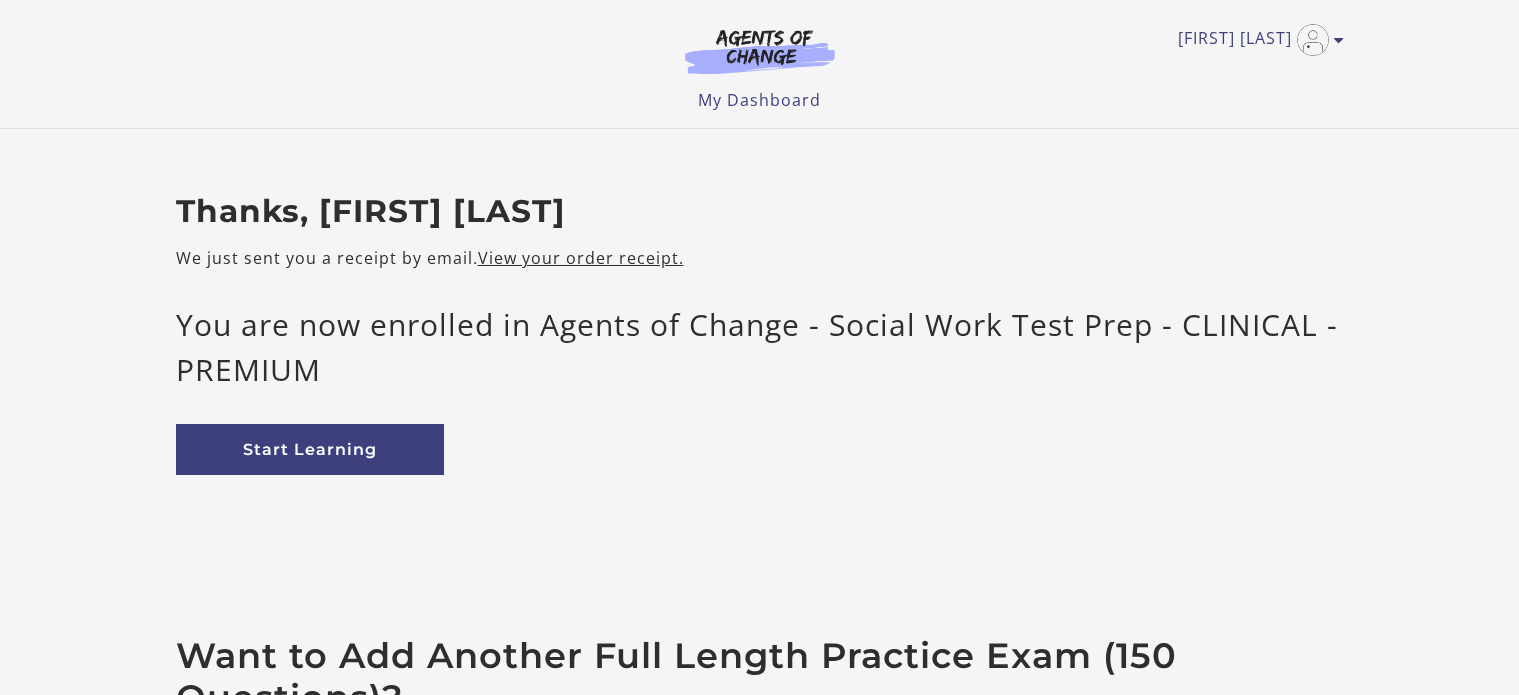 scroll, scrollTop: 0, scrollLeft: 0, axis: both 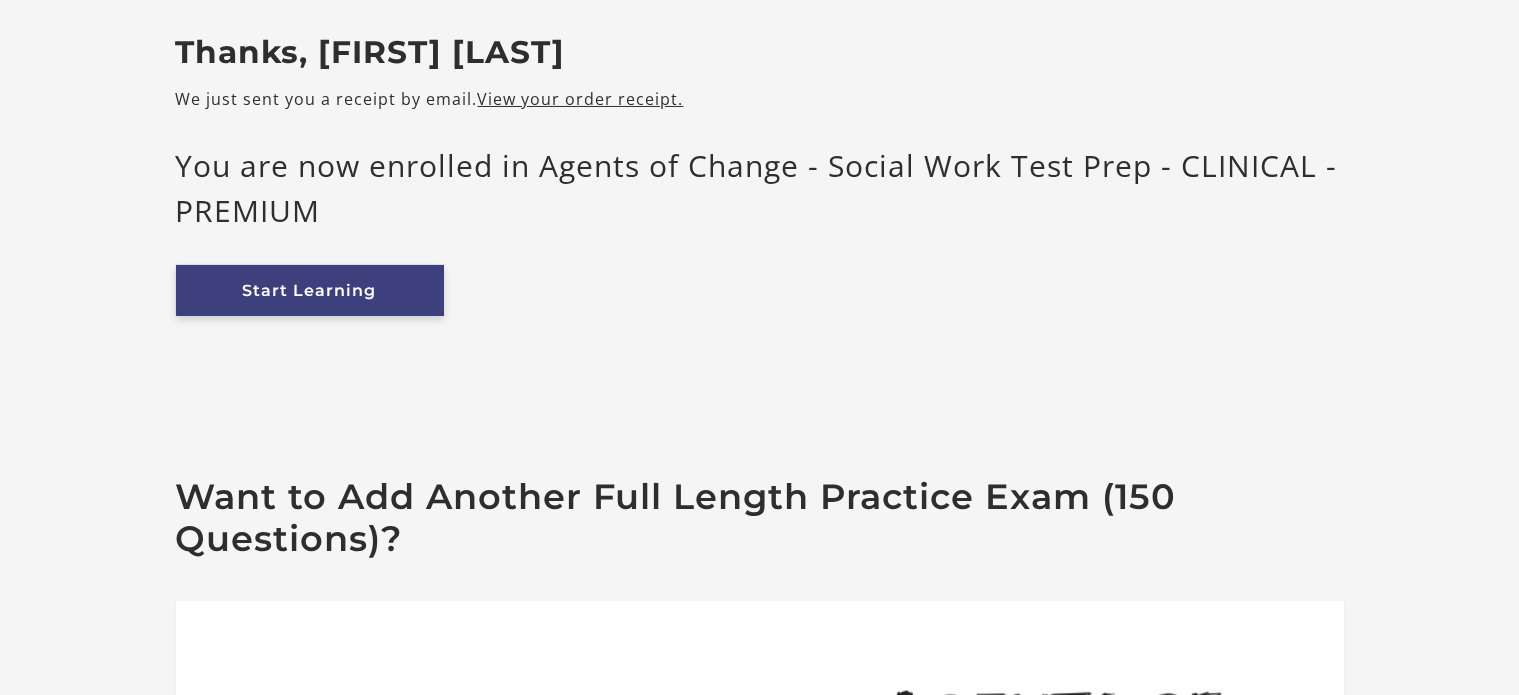 click on "Start Learning" at bounding box center [310, 290] 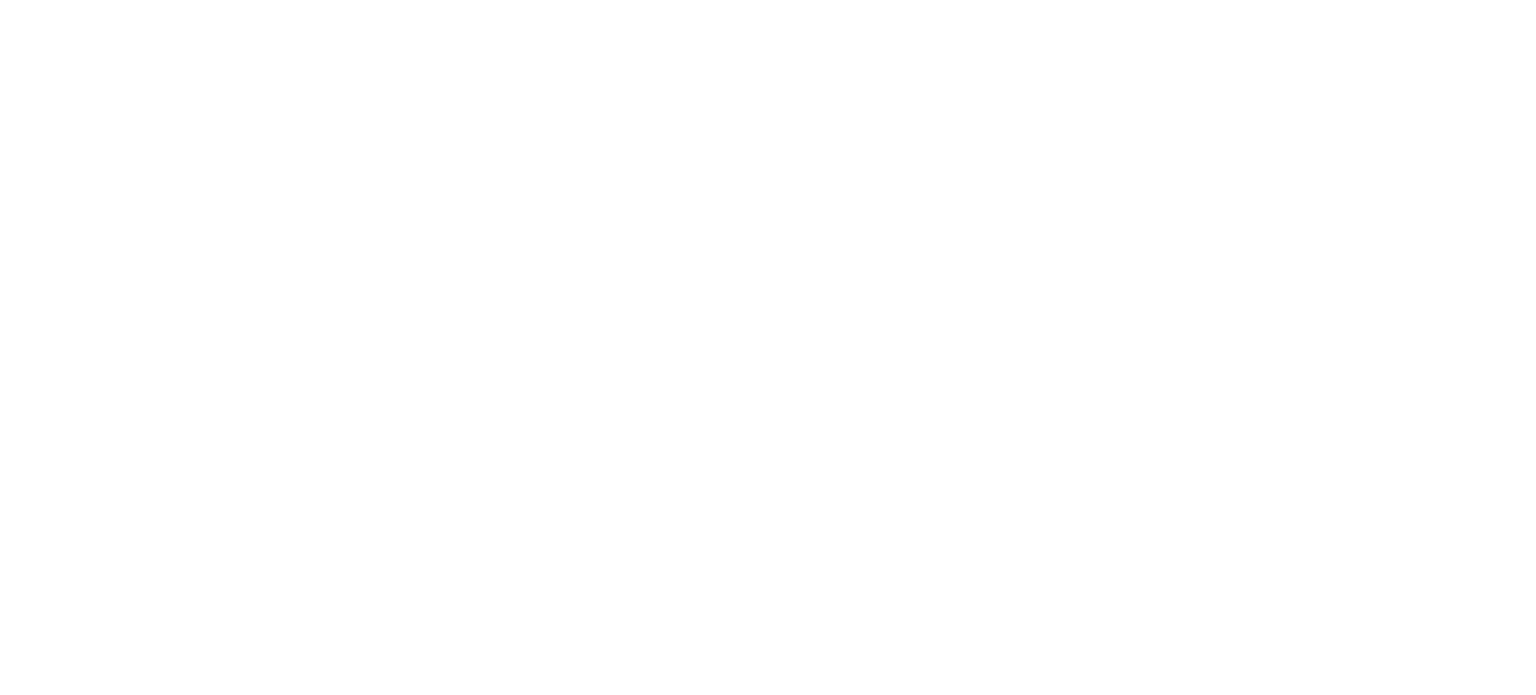 scroll, scrollTop: 0, scrollLeft: 0, axis: both 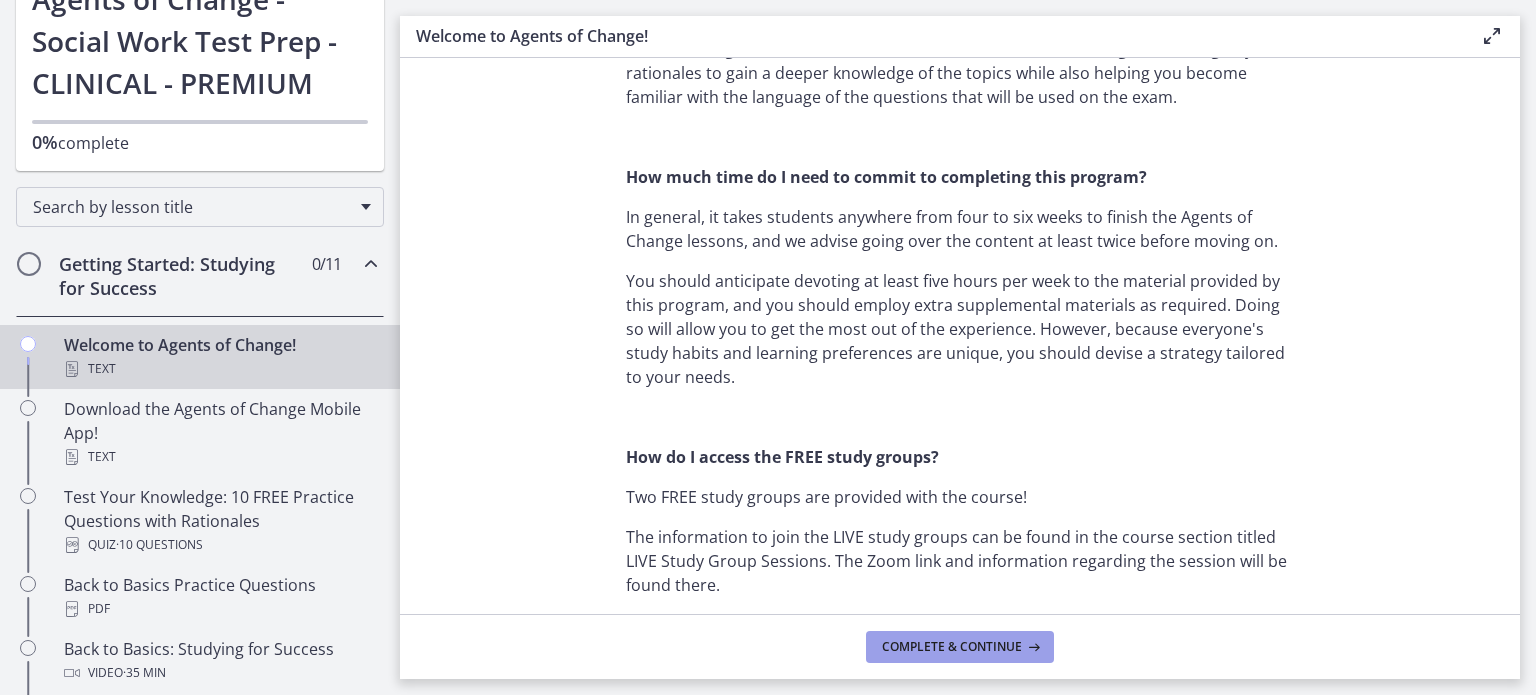 click on "Complete & continue" at bounding box center (952, 647) 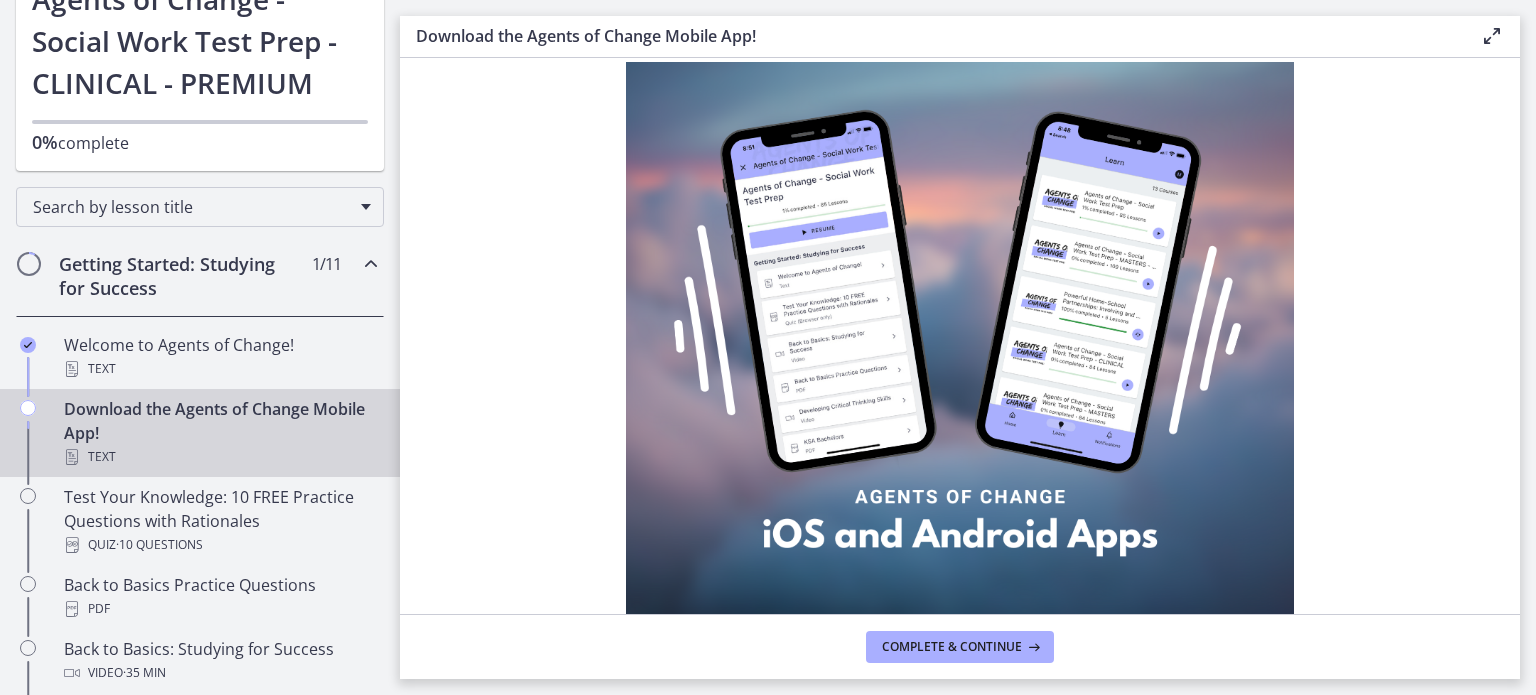 scroll, scrollTop: 118, scrollLeft: 0, axis: vertical 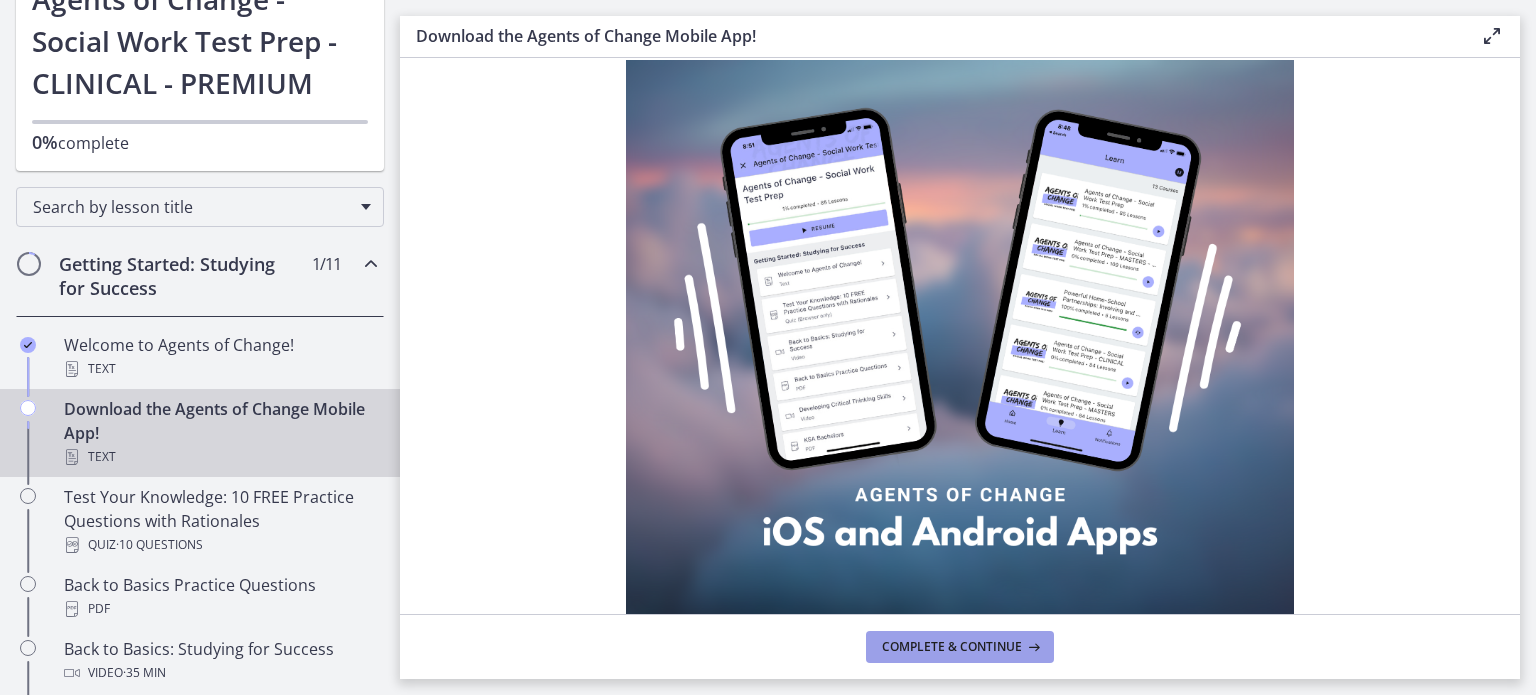 click on "Complete & continue" at bounding box center [952, 647] 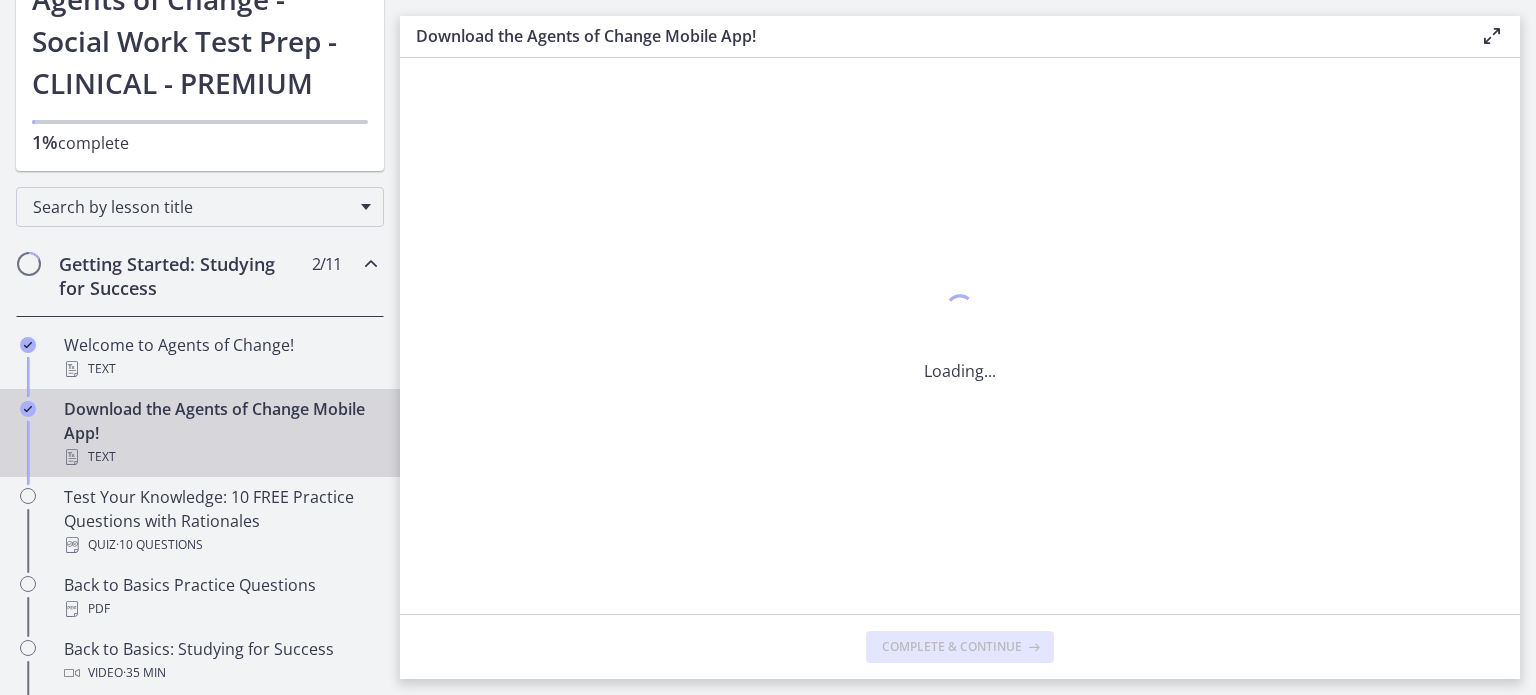 scroll, scrollTop: 0, scrollLeft: 0, axis: both 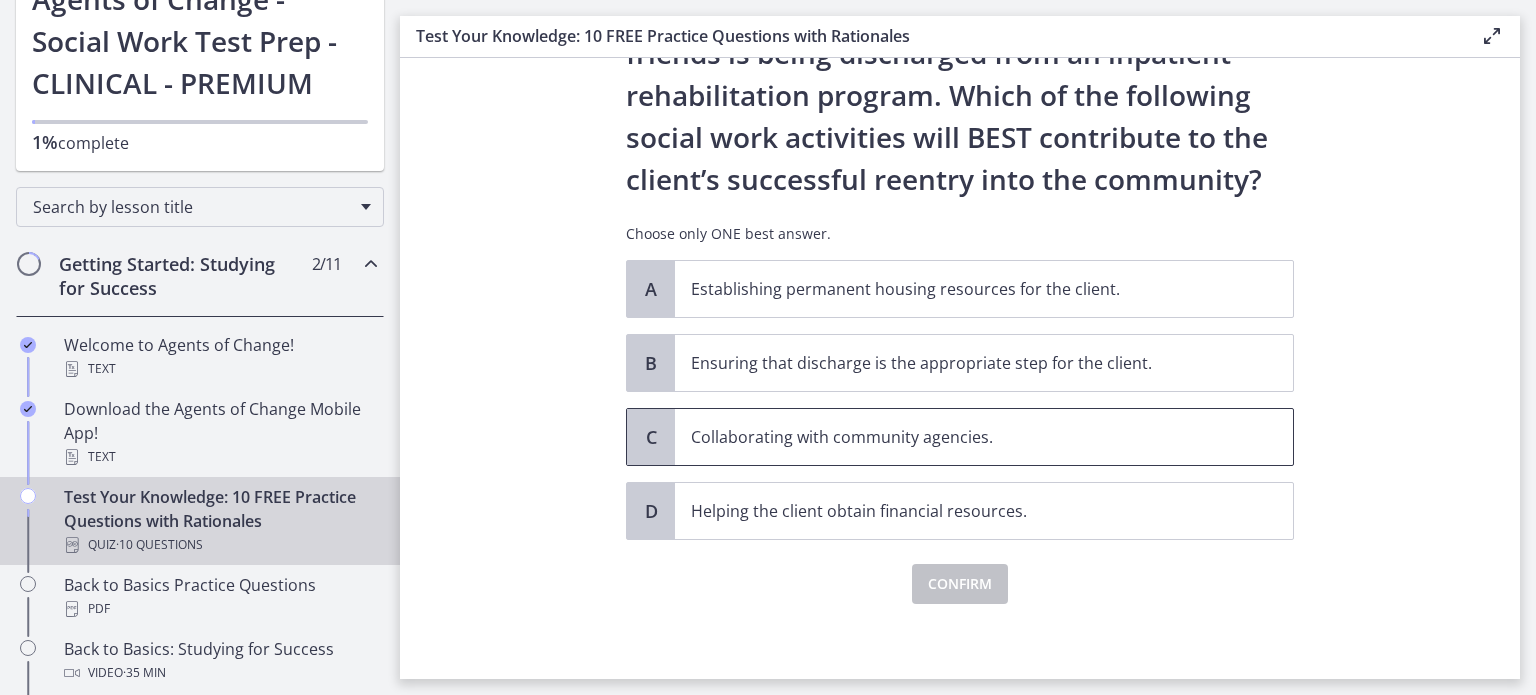 click on "Collaborating with community agencies." at bounding box center [964, 437] 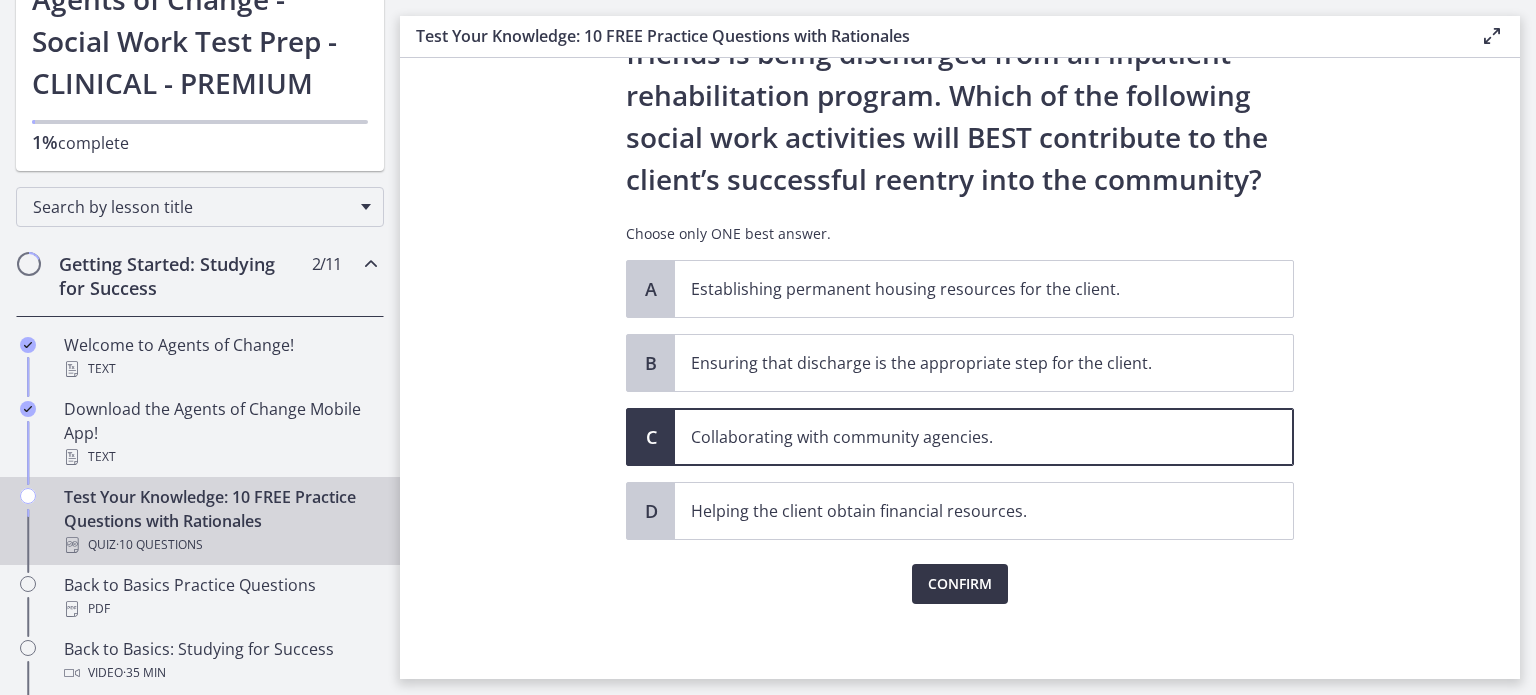 click on "Confirm" at bounding box center [960, 584] 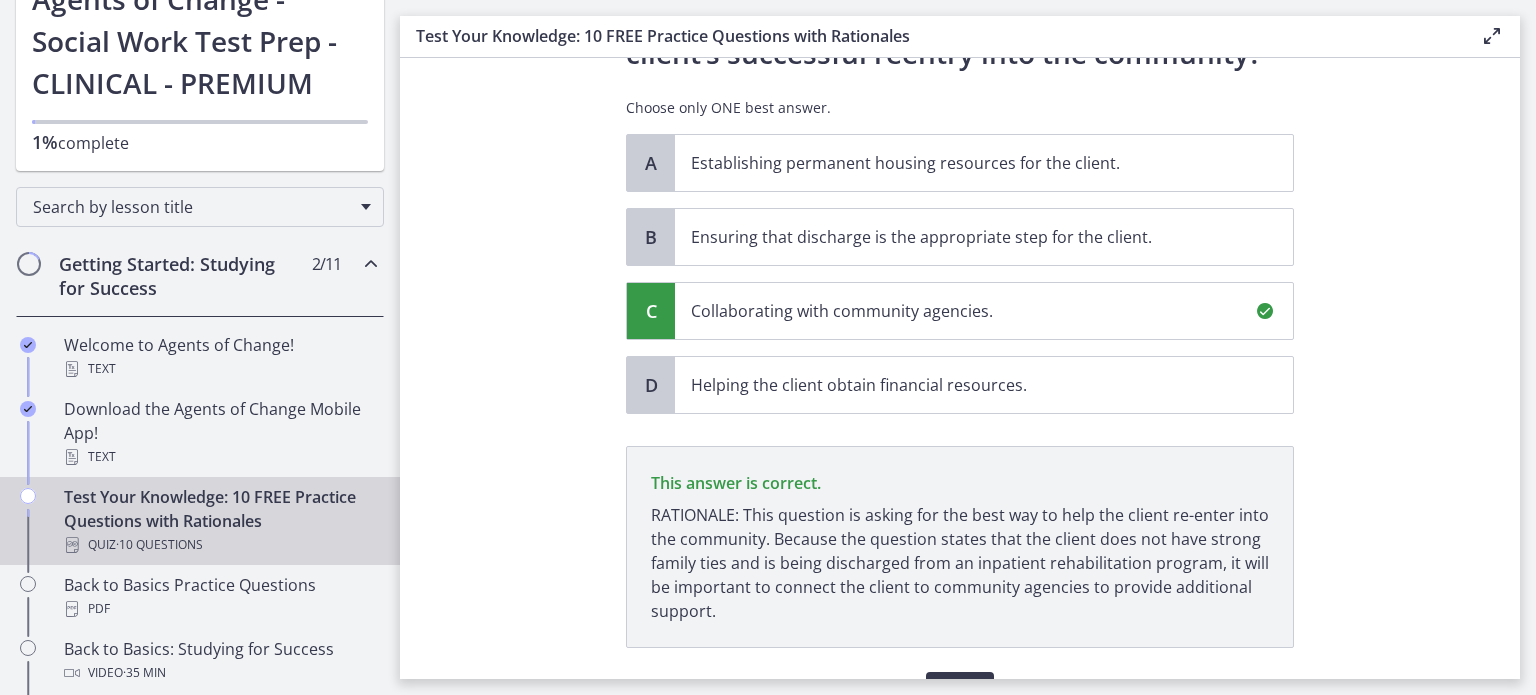 scroll, scrollTop: 368, scrollLeft: 0, axis: vertical 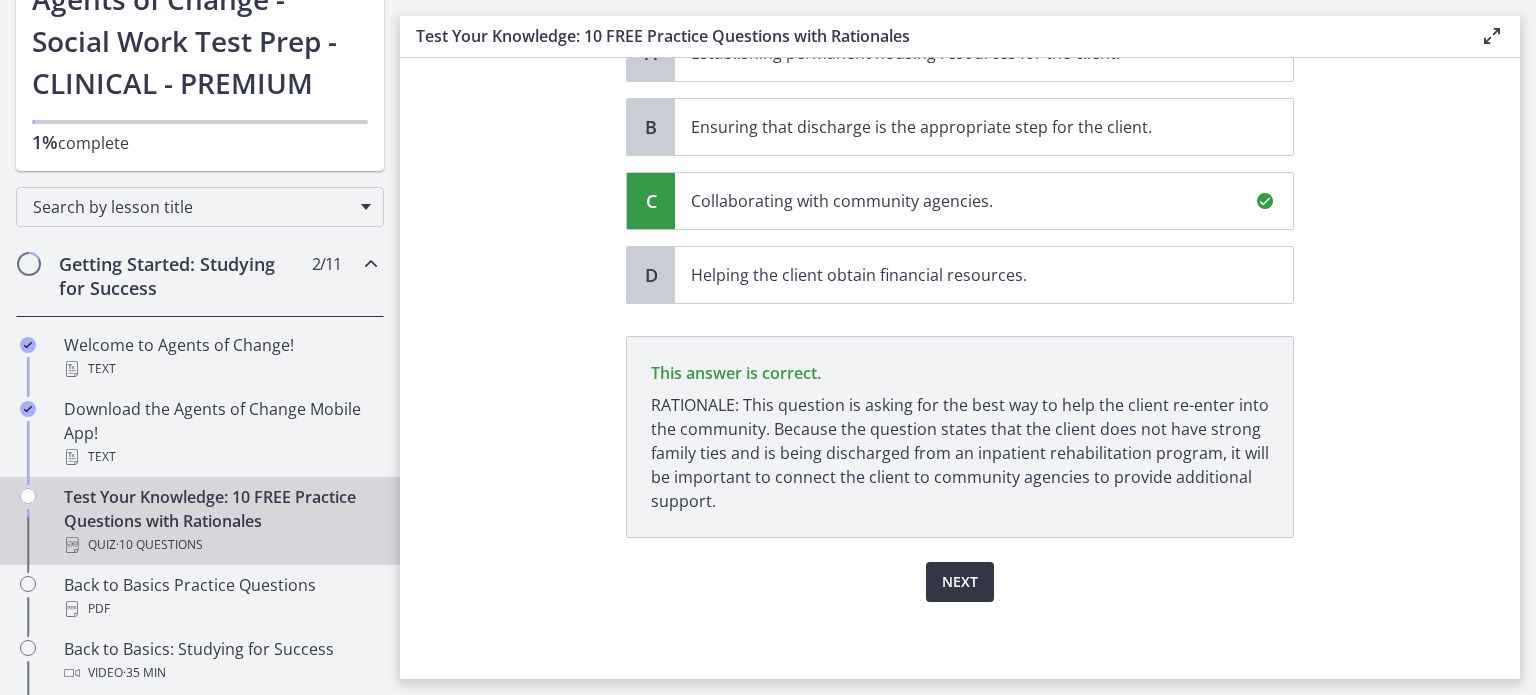 click on "Next" at bounding box center [960, 582] 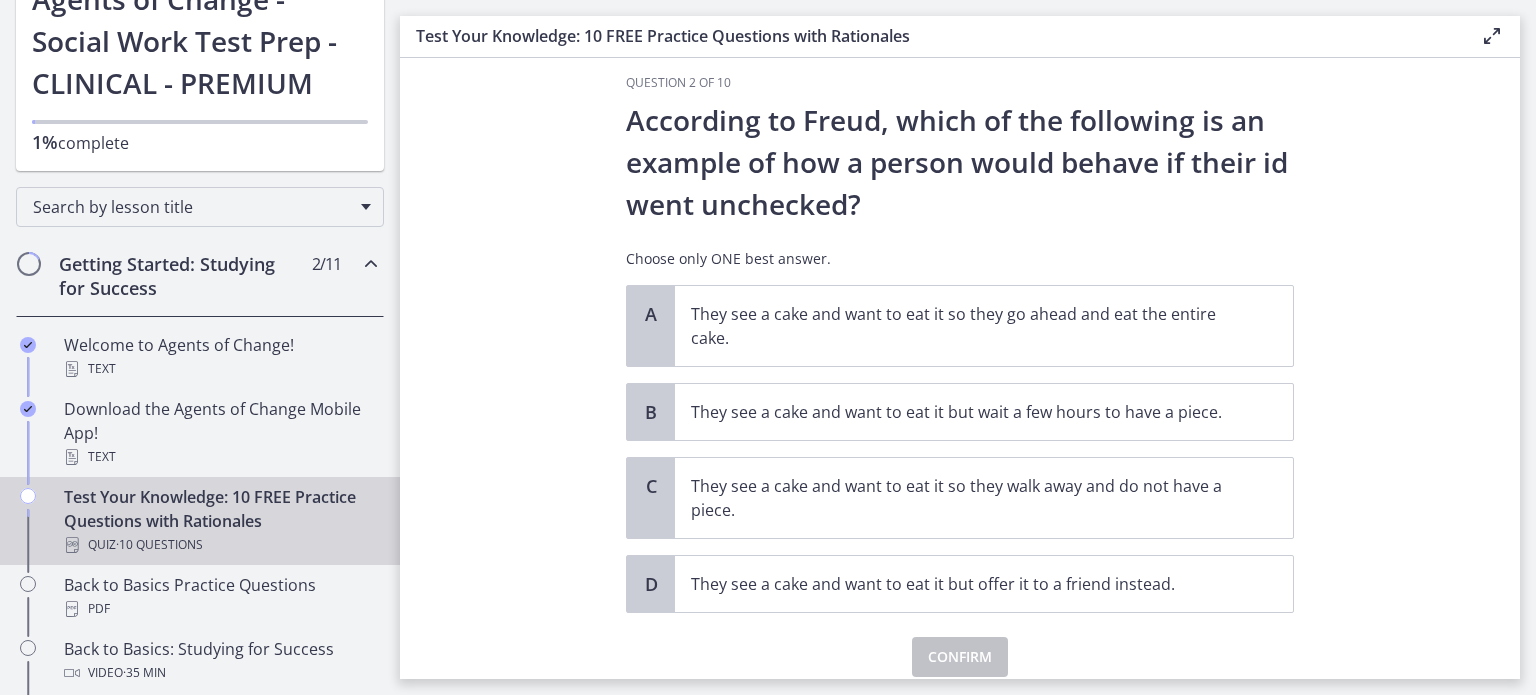 scroll, scrollTop: 22, scrollLeft: 0, axis: vertical 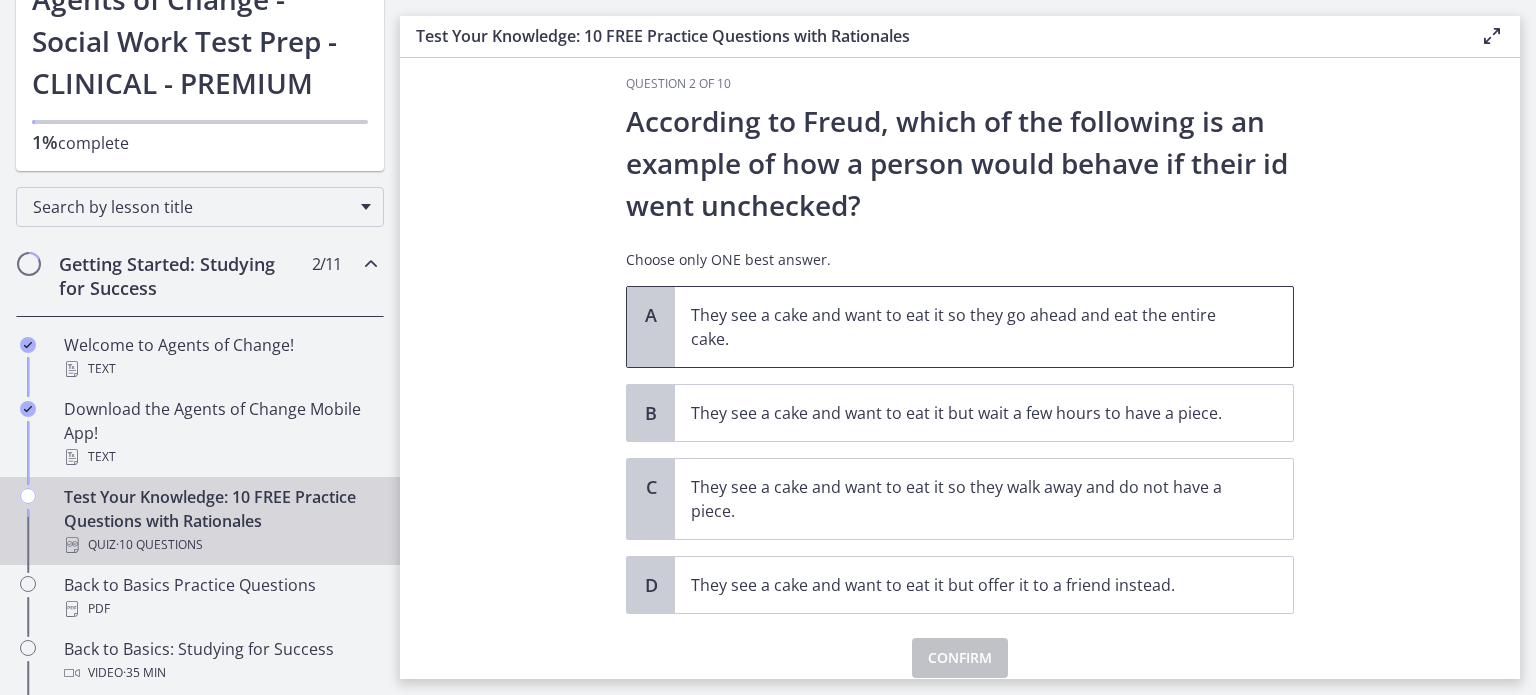 click on "They see a cake and want to eat it so they go ahead and eat the entire cake." at bounding box center [964, 327] 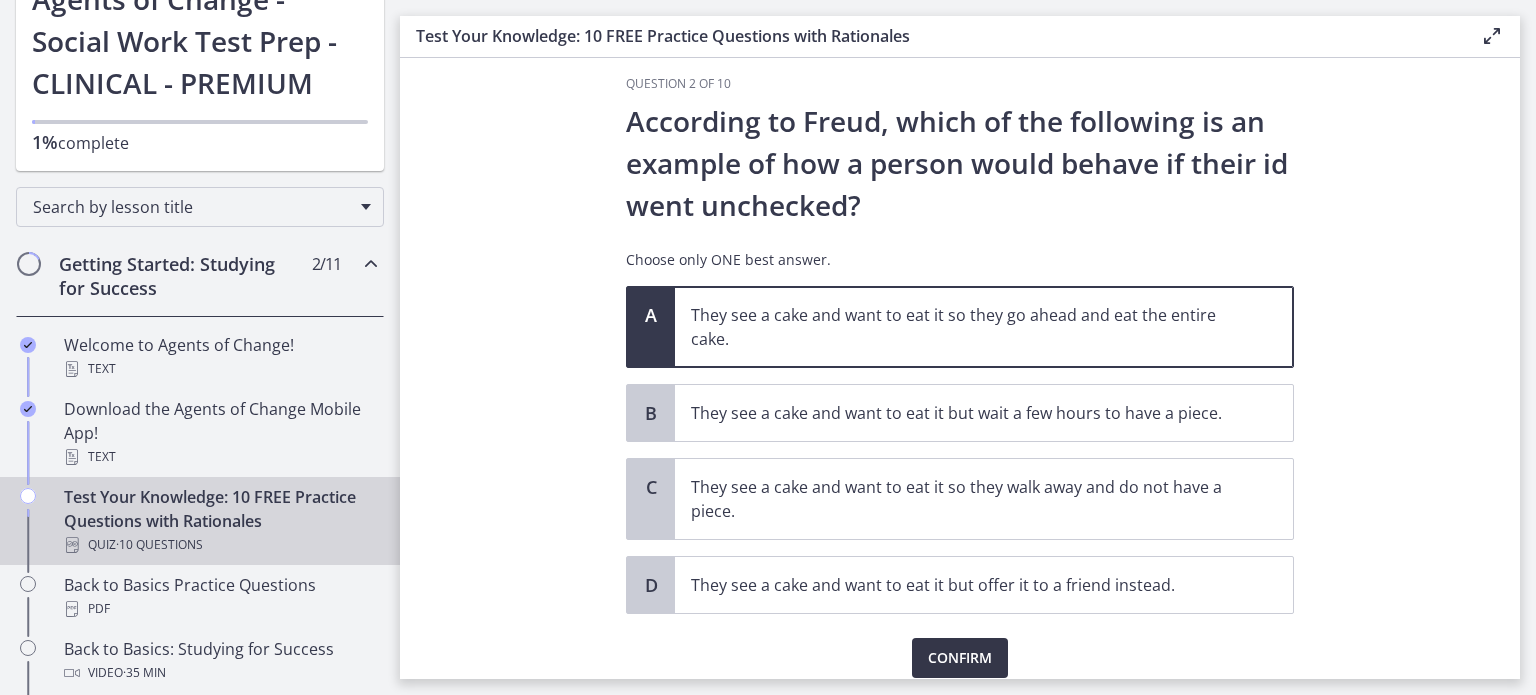click on "Confirm" at bounding box center (960, 658) 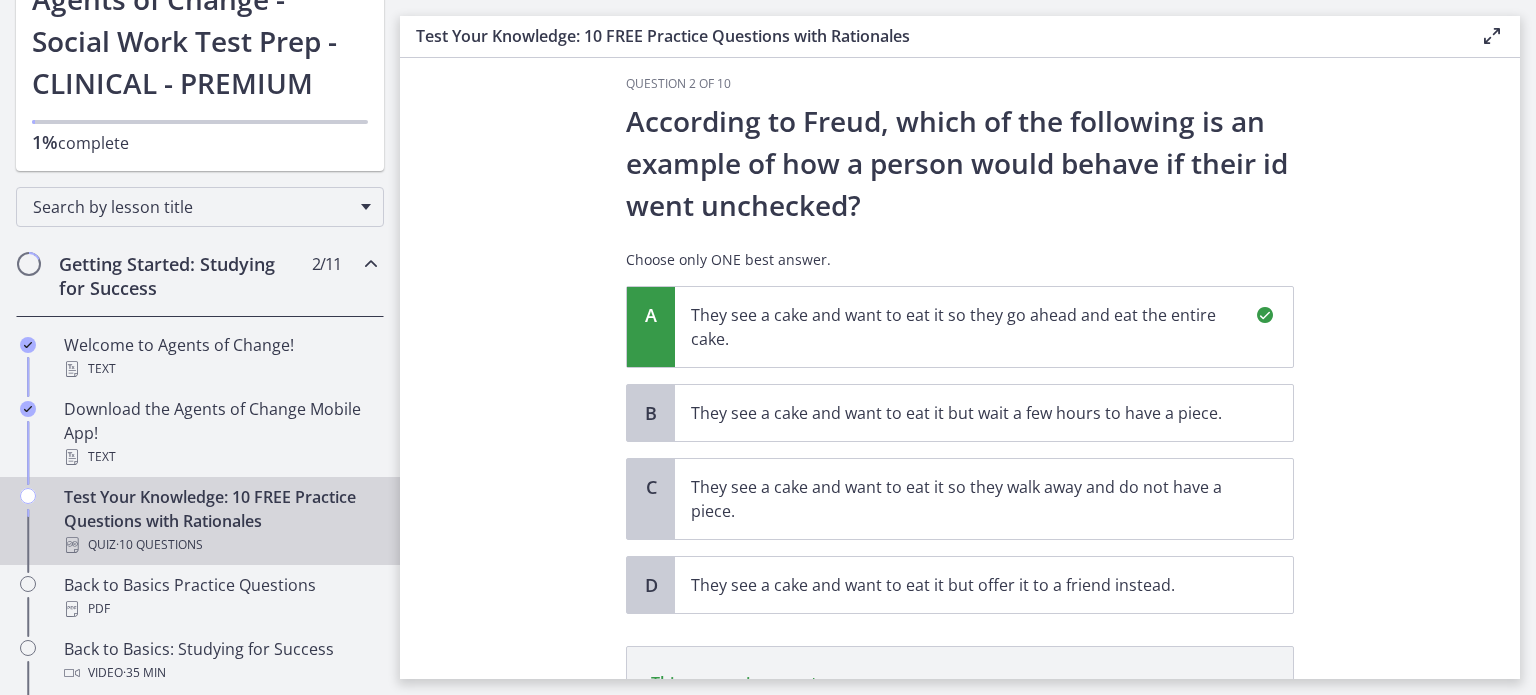 scroll, scrollTop: 308, scrollLeft: 0, axis: vertical 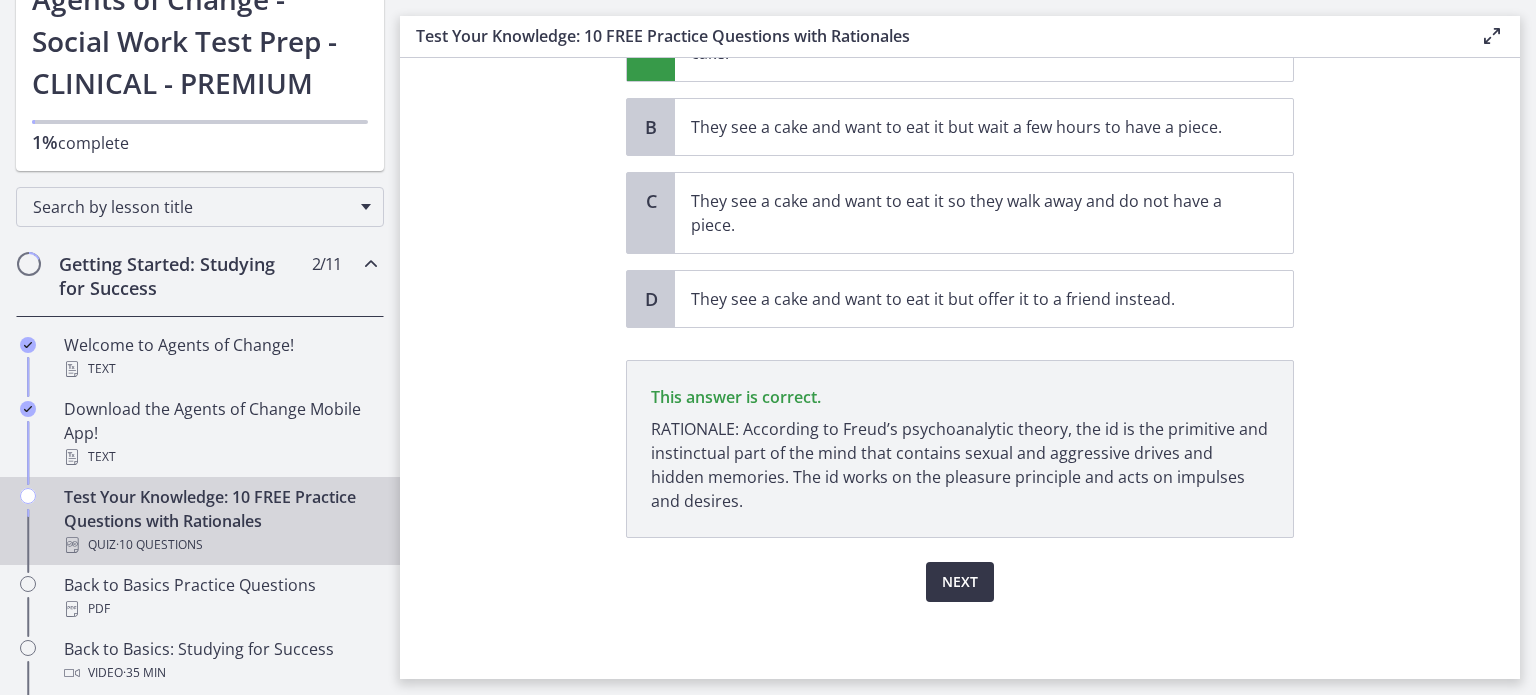 click on "Next" at bounding box center [960, 582] 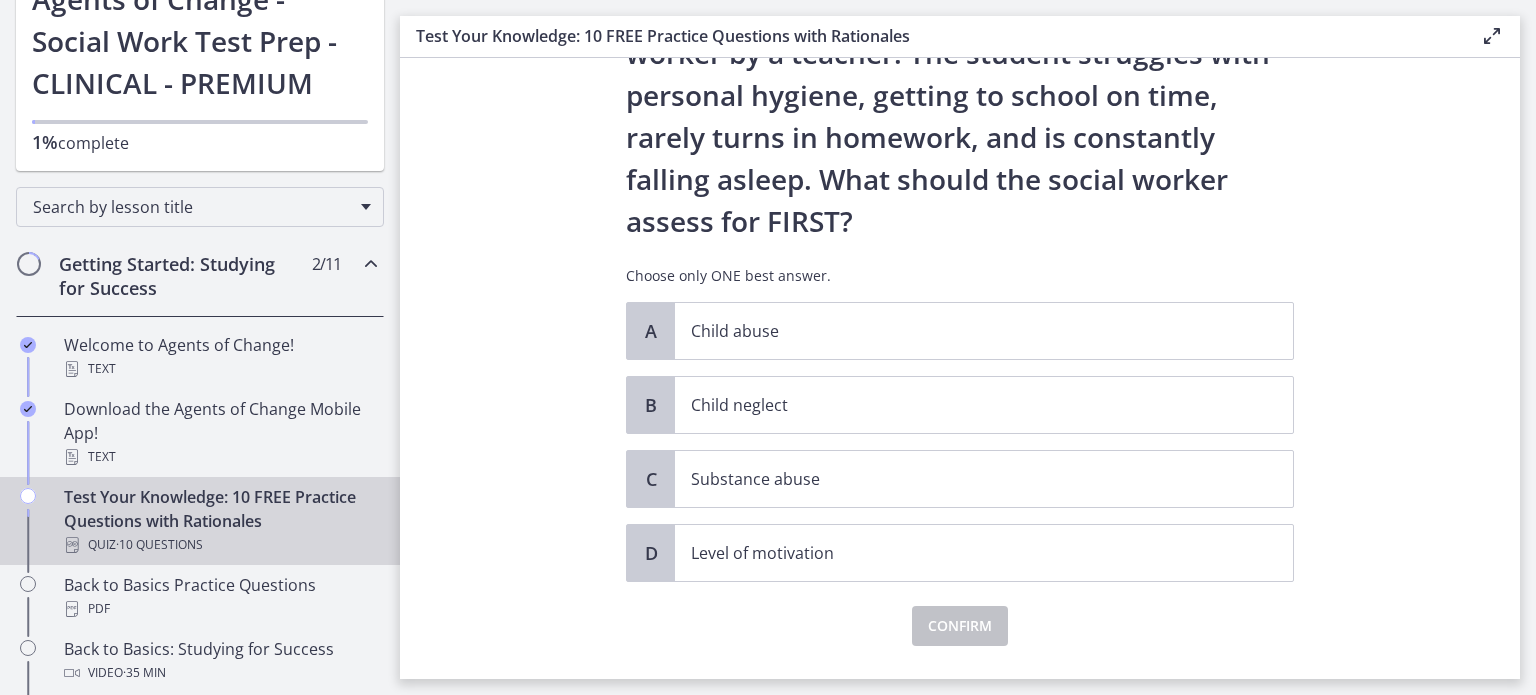scroll, scrollTop: 138, scrollLeft: 0, axis: vertical 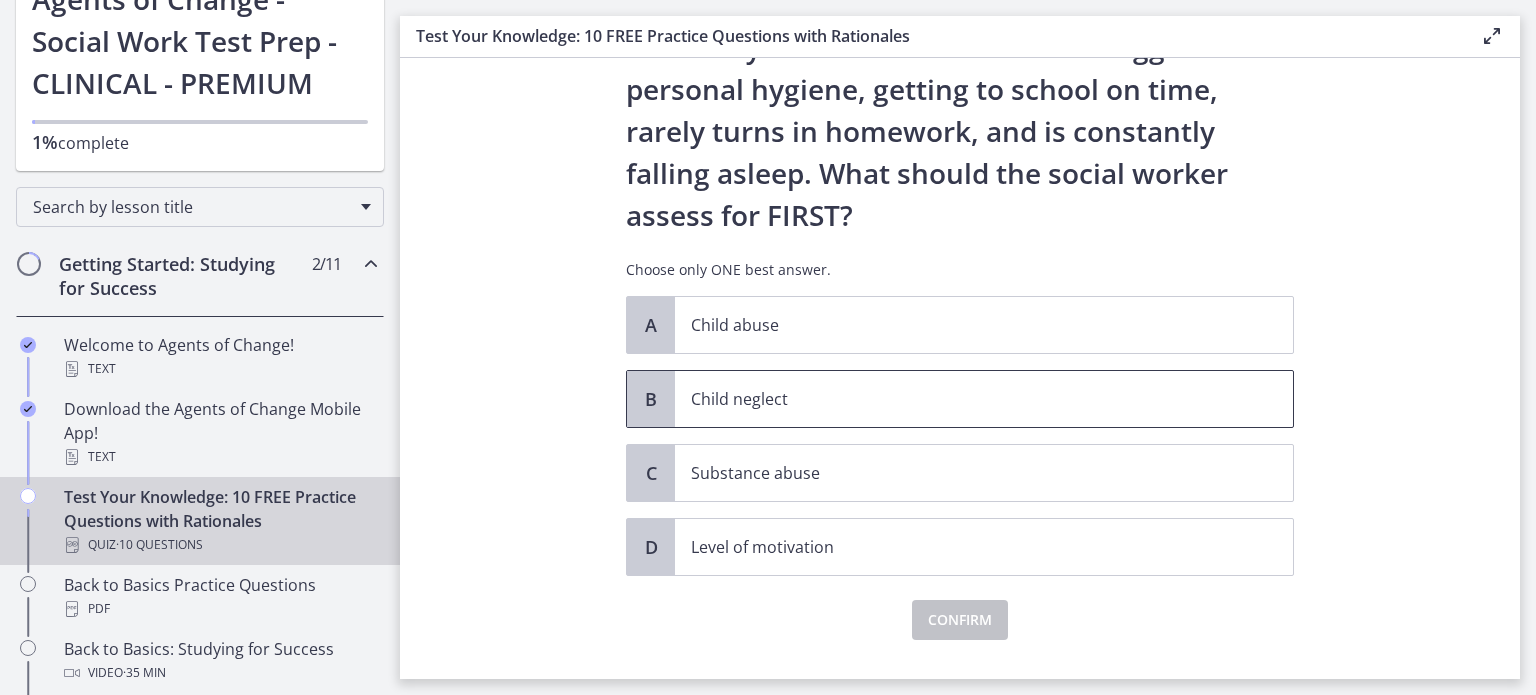 click on "B" at bounding box center (651, 399) 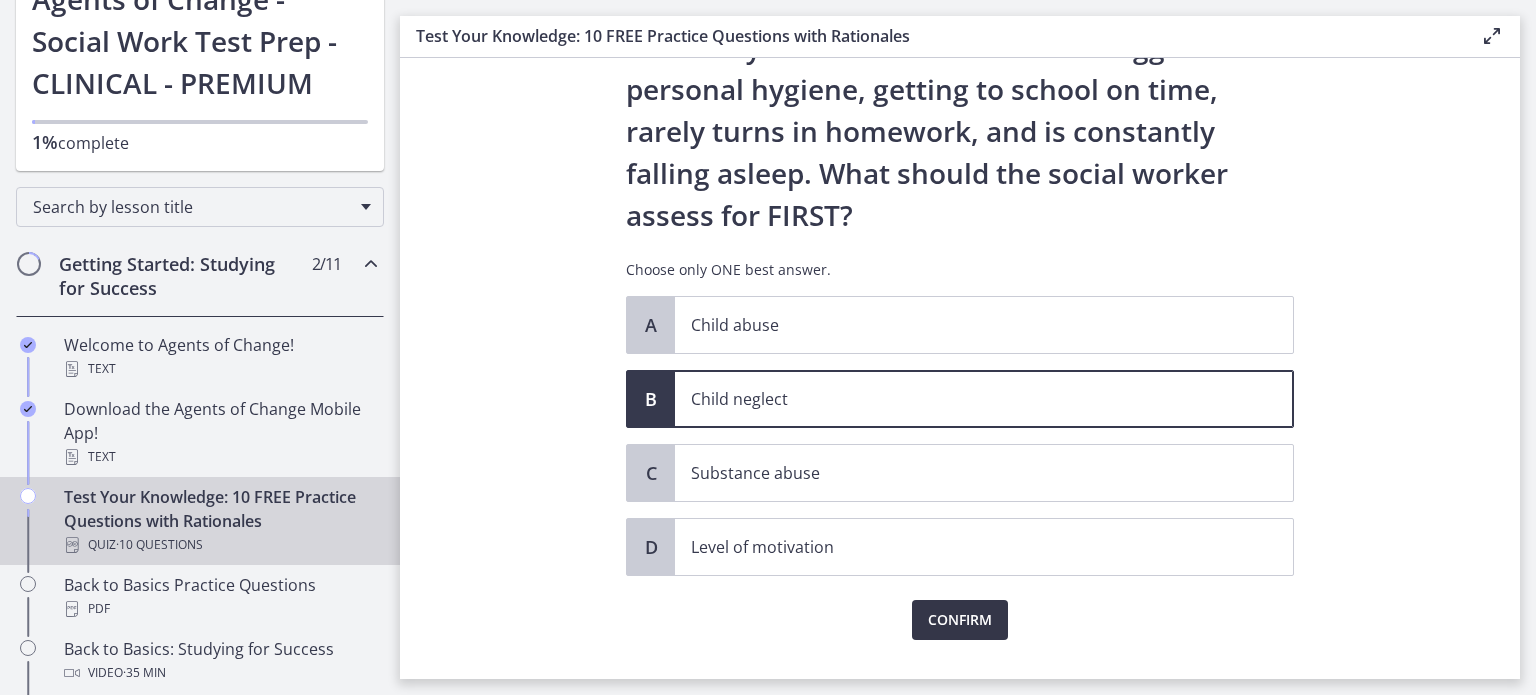 click on "Confirm" at bounding box center [960, 620] 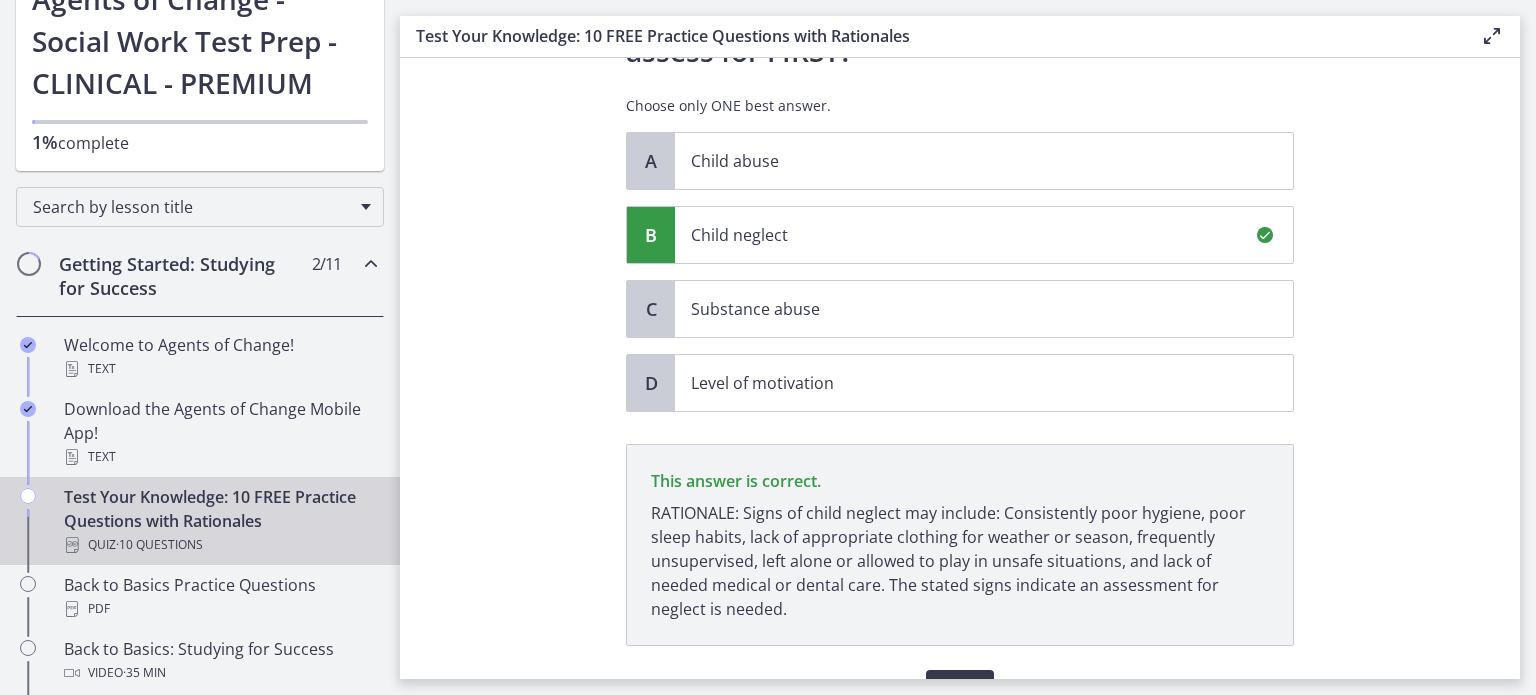 scroll, scrollTop: 410, scrollLeft: 0, axis: vertical 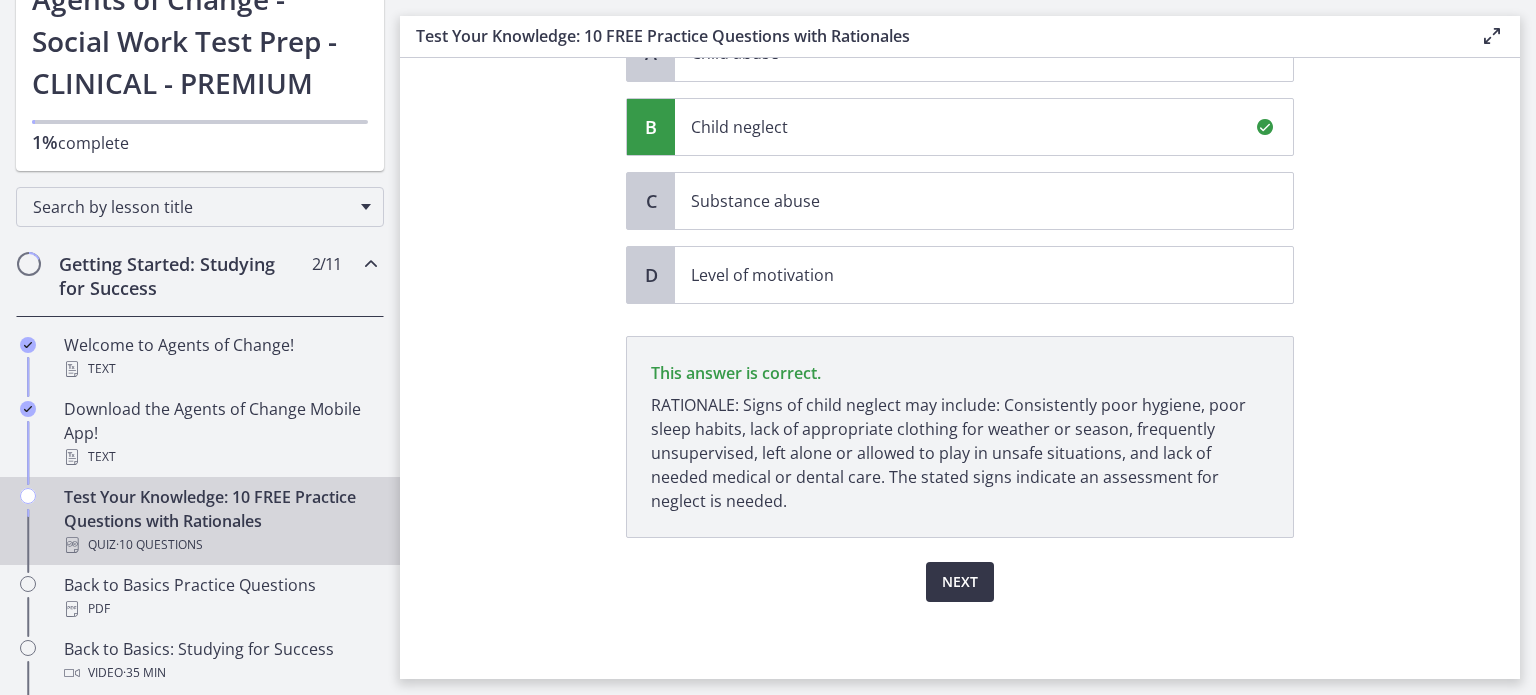 click on "Next" at bounding box center (960, 582) 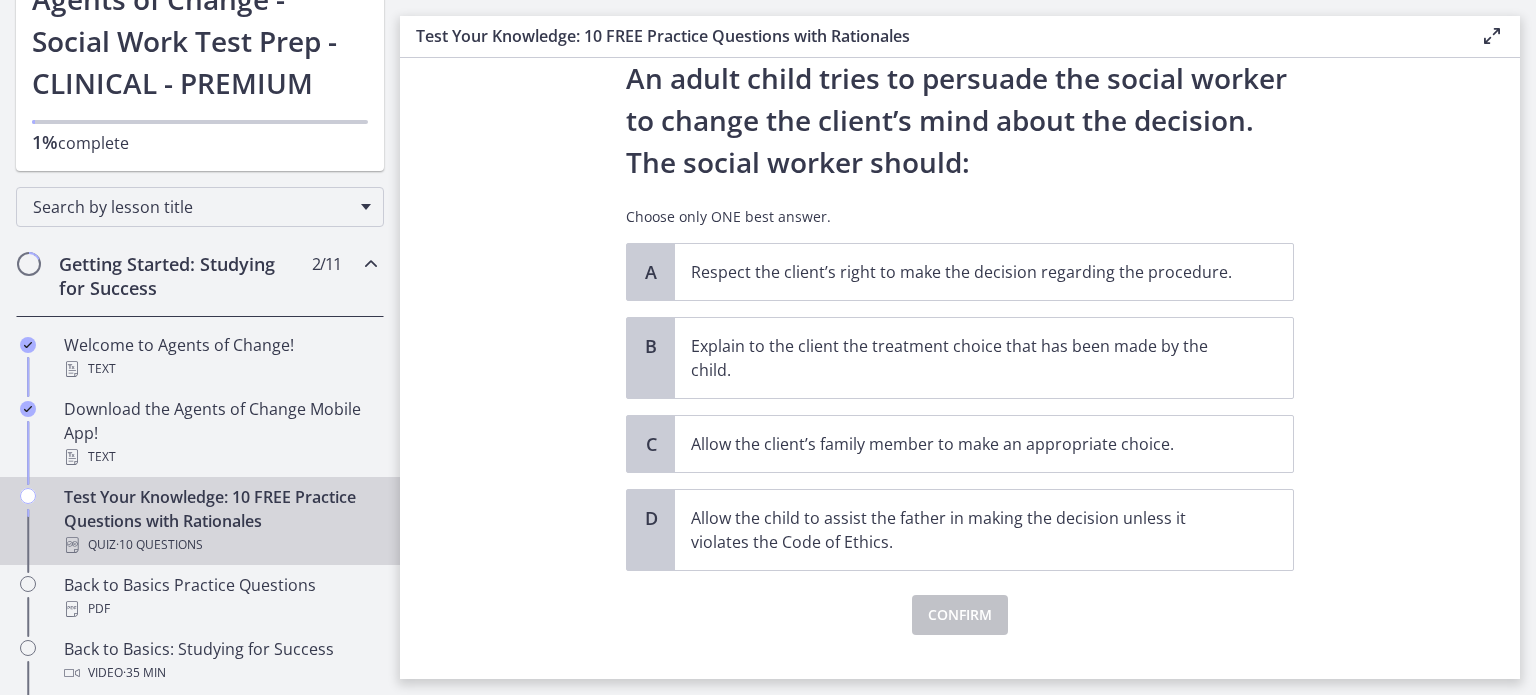 scroll, scrollTop: 233, scrollLeft: 0, axis: vertical 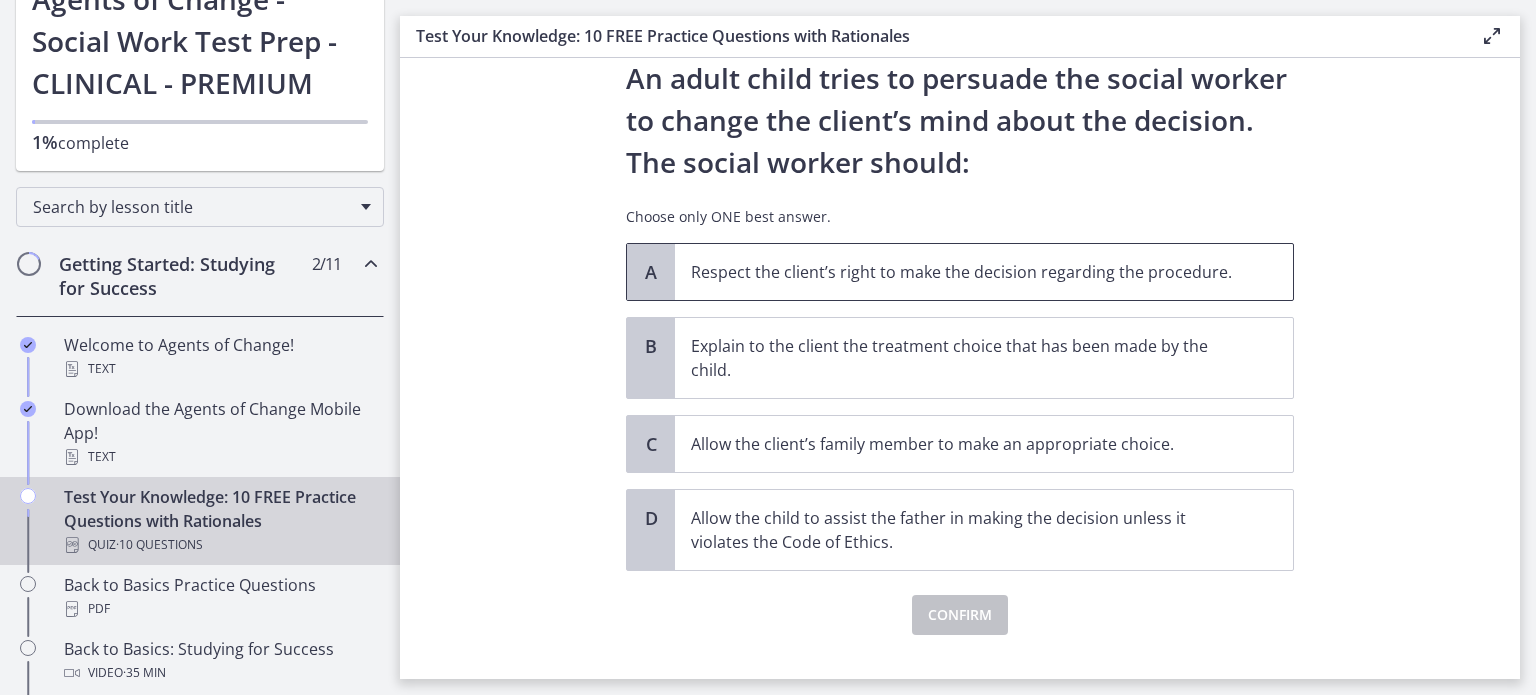 click on "Respect the client’s right to make the decision regarding the procedure." at bounding box center (964, 272) 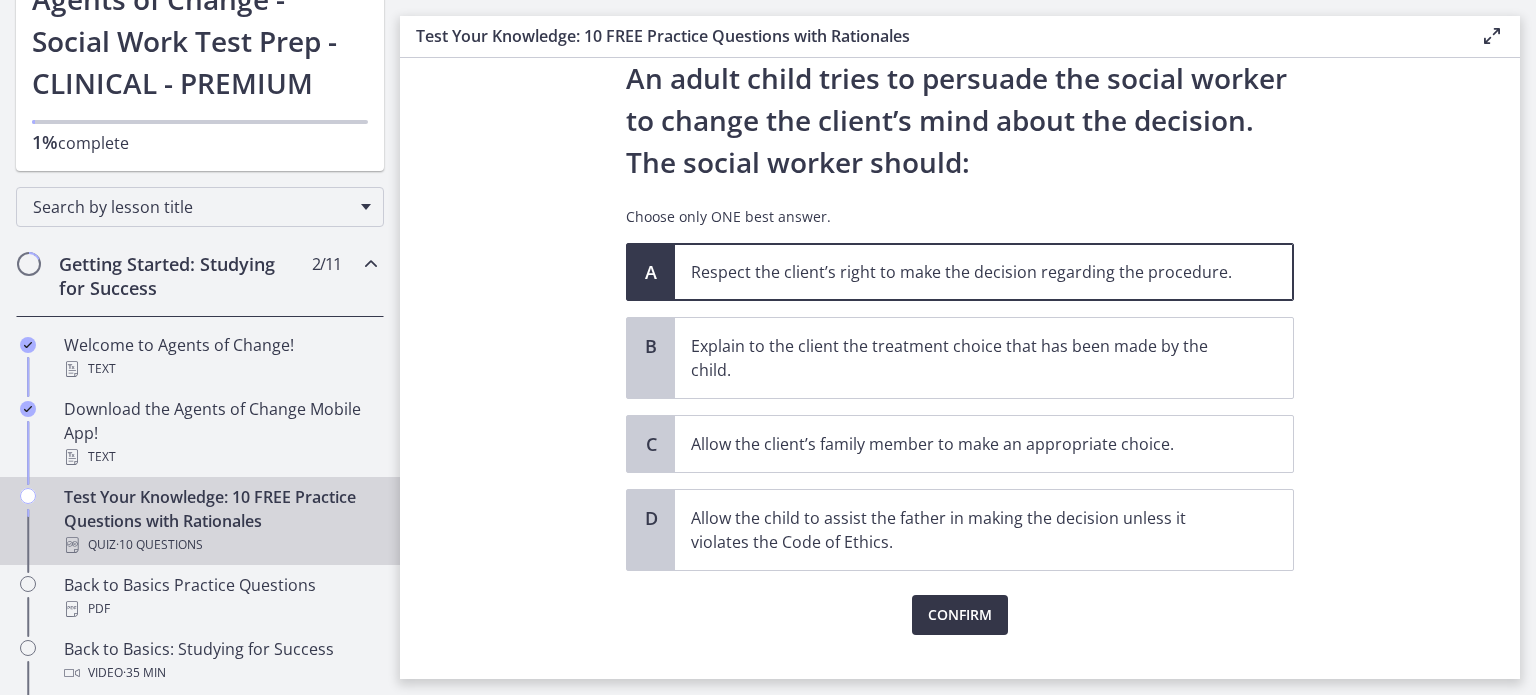 click on "Confirm" at bounding box center (960, 615) 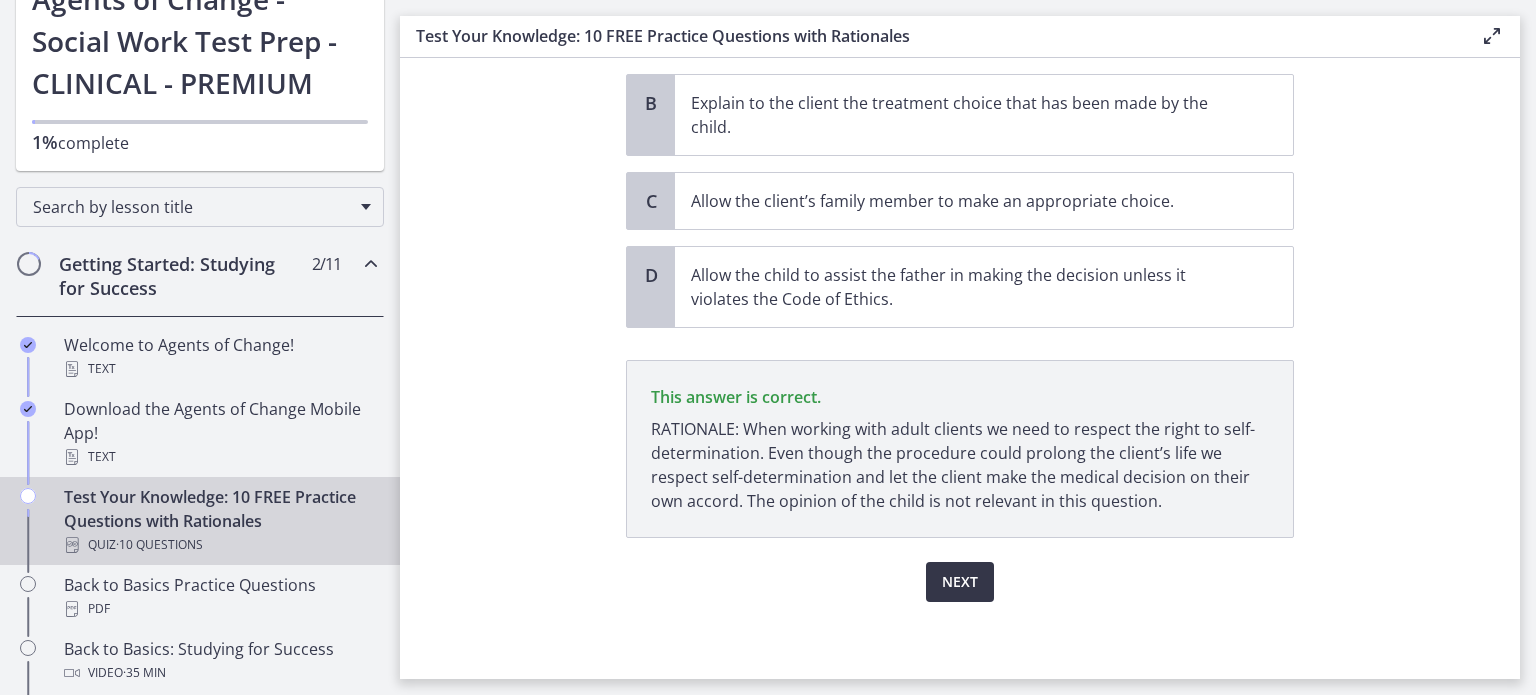 scroll, scrollTop: 476, scrollLeft: 0, axis: vertical 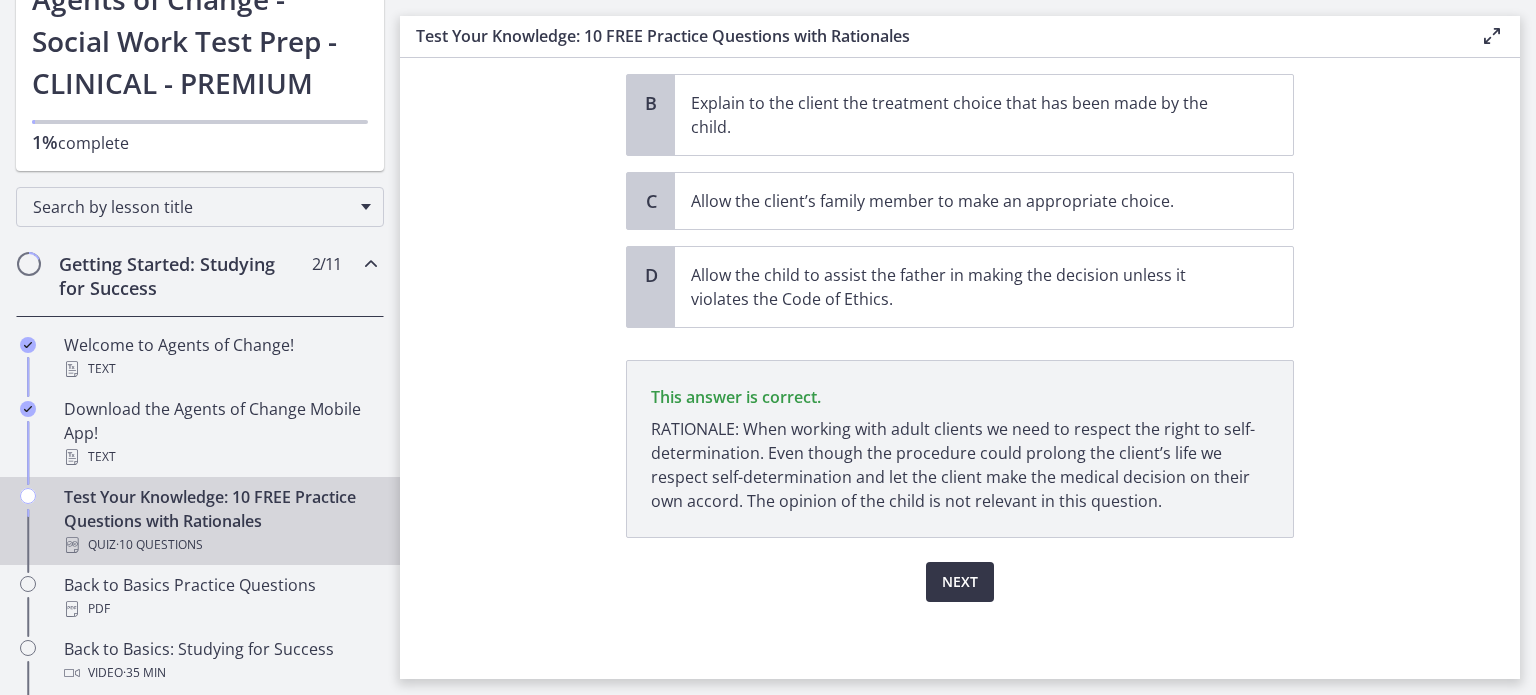 click on "Next" at bounding box center [960, 582] 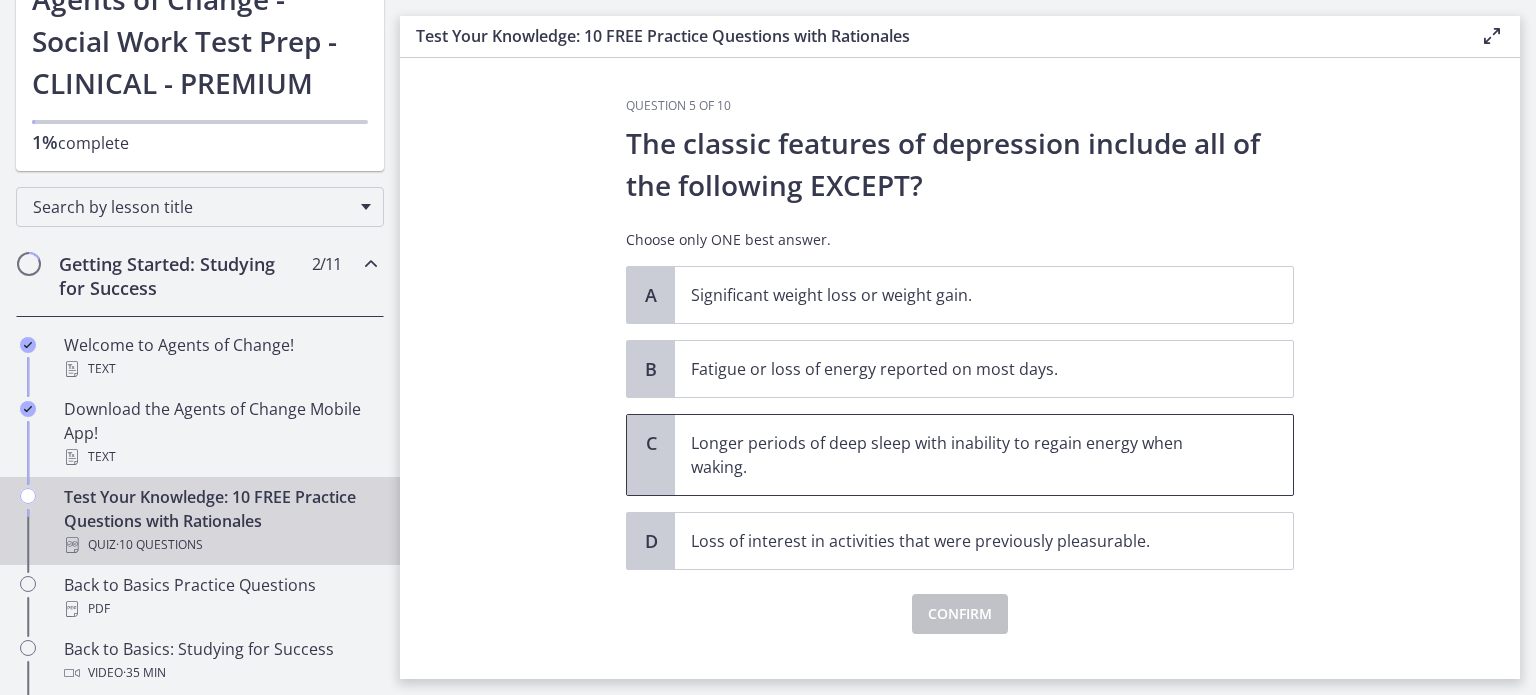 click on "Longer periods of deep sleep with inability to regain energy when waking." at bounding box center (964, 455) 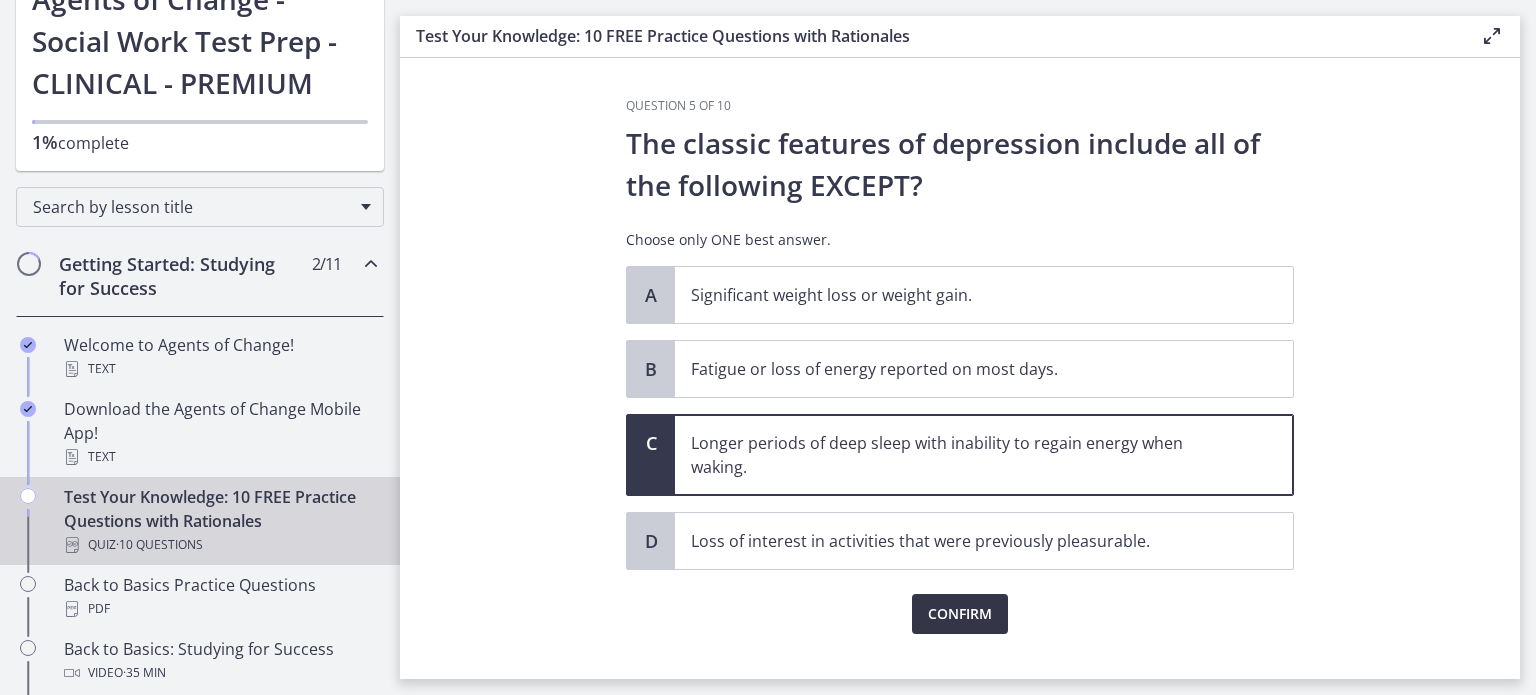 click on "Confirm" at bounding box center [960, 614] 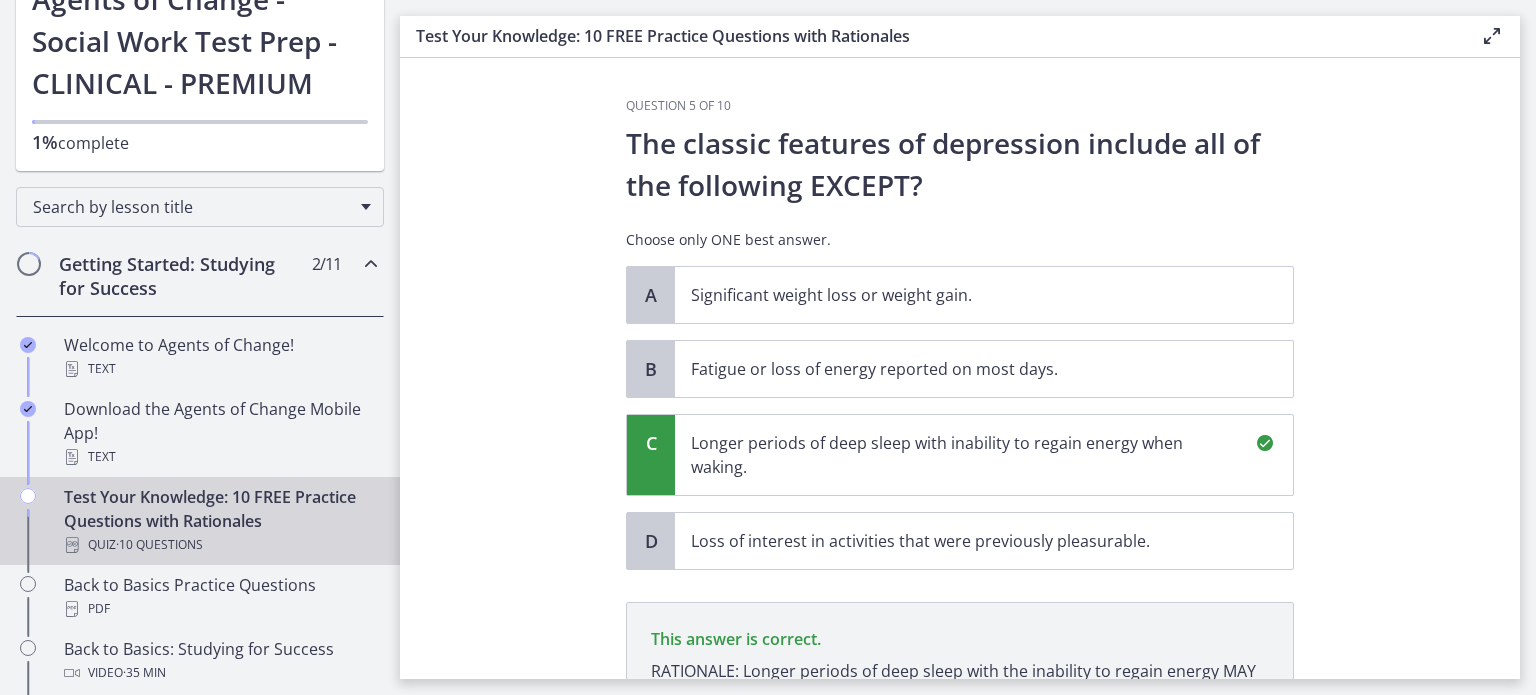 scroll, scrollTop: 266, scrollLeft: 0, axis: vertical 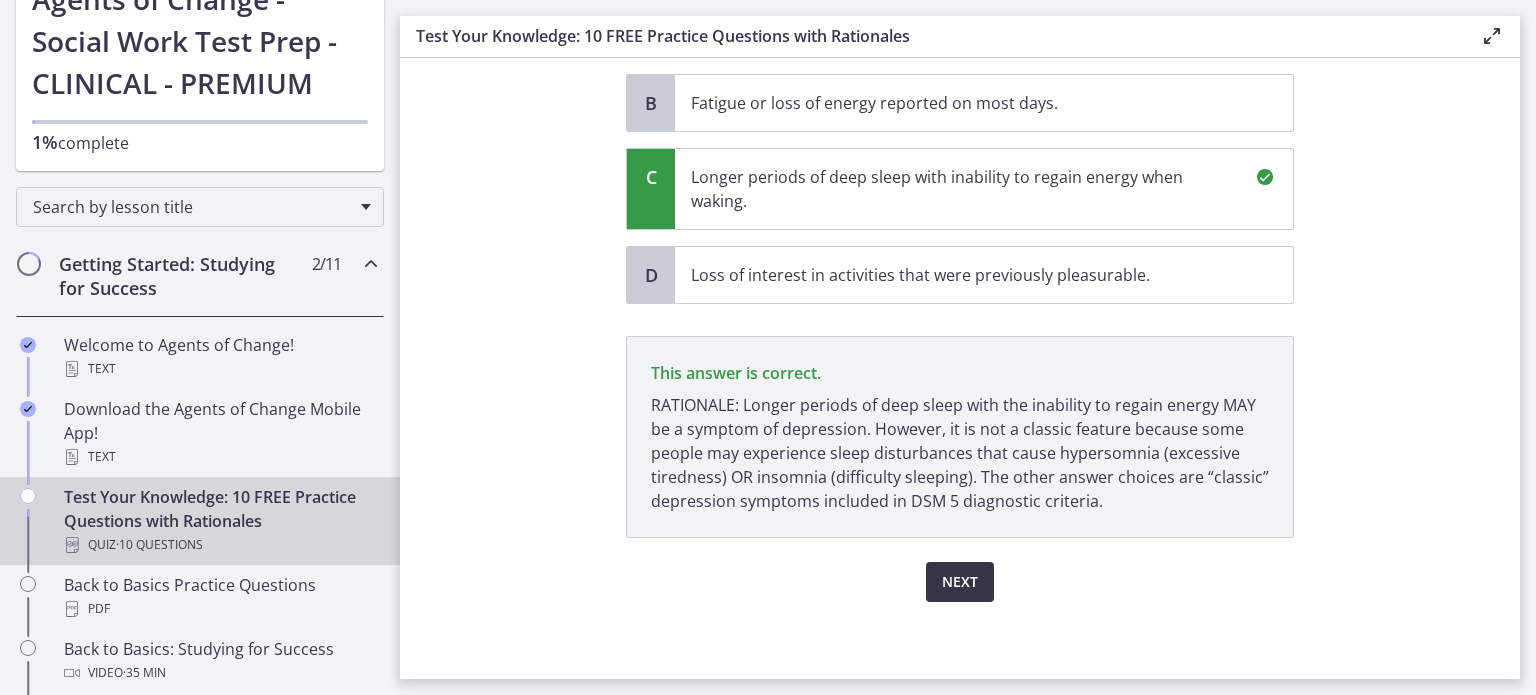 click on "Next" at bounding box center (960, 582) 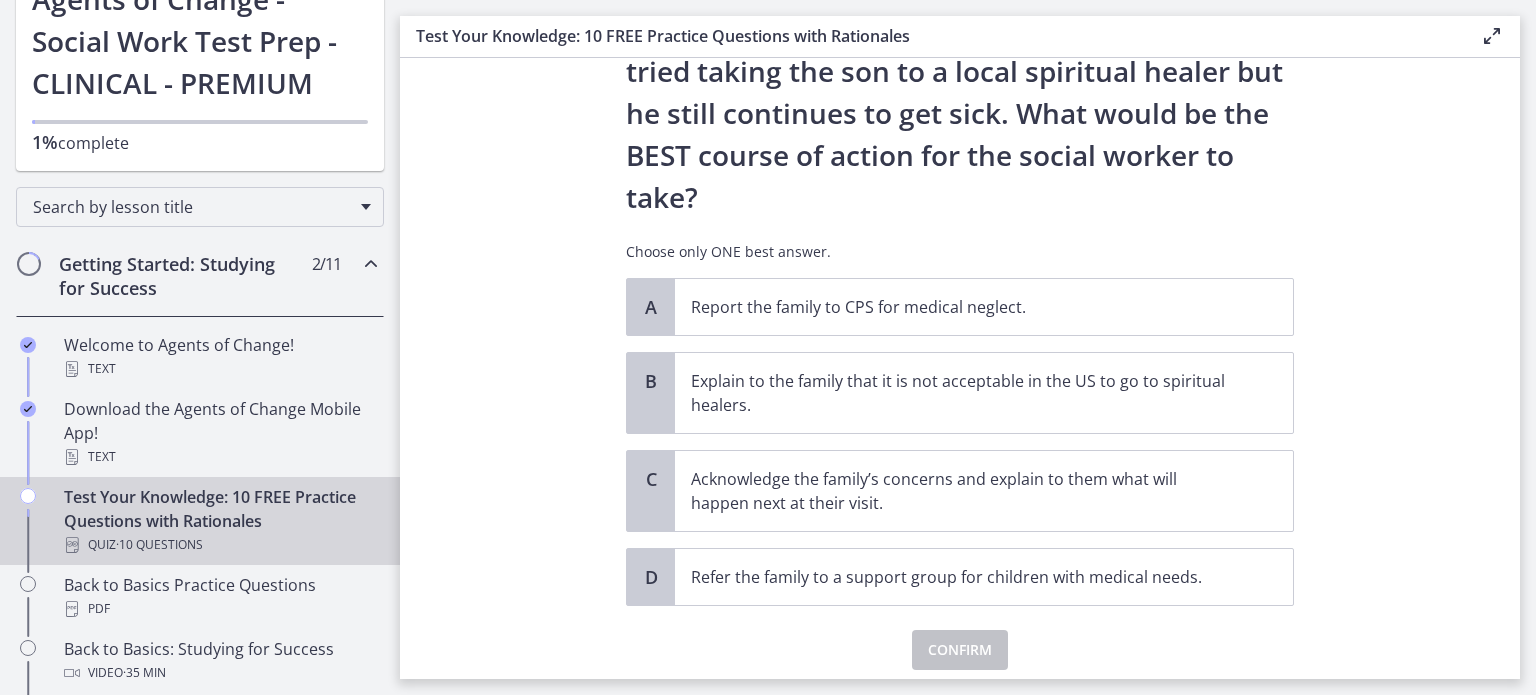 scroll, scrollTop: 365, scrollLeft: 0, axis: vertical 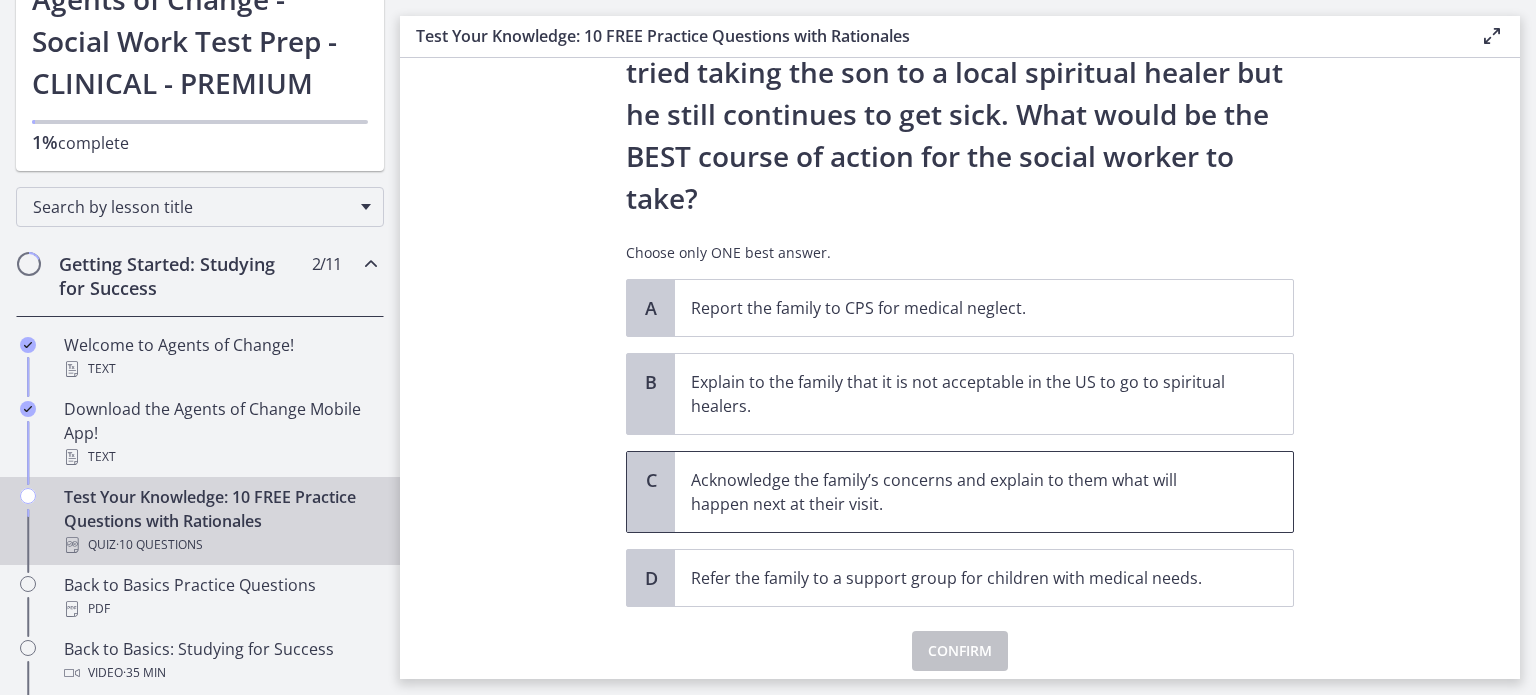 click on "Acknowledge the family’s concerns and explain to them what will happen next at their visit." at bounding box center (964, 492) 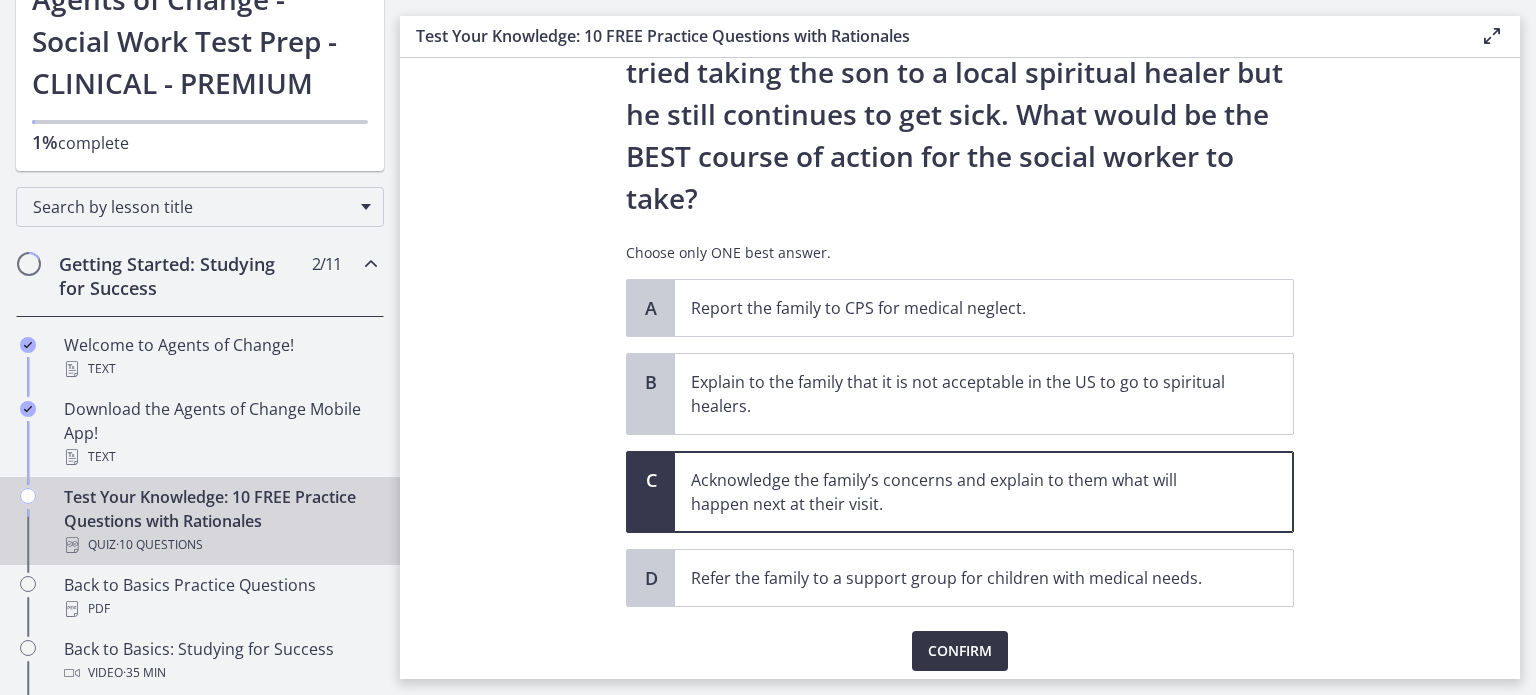 click on "Confirm" at bounding box center [960, 651] 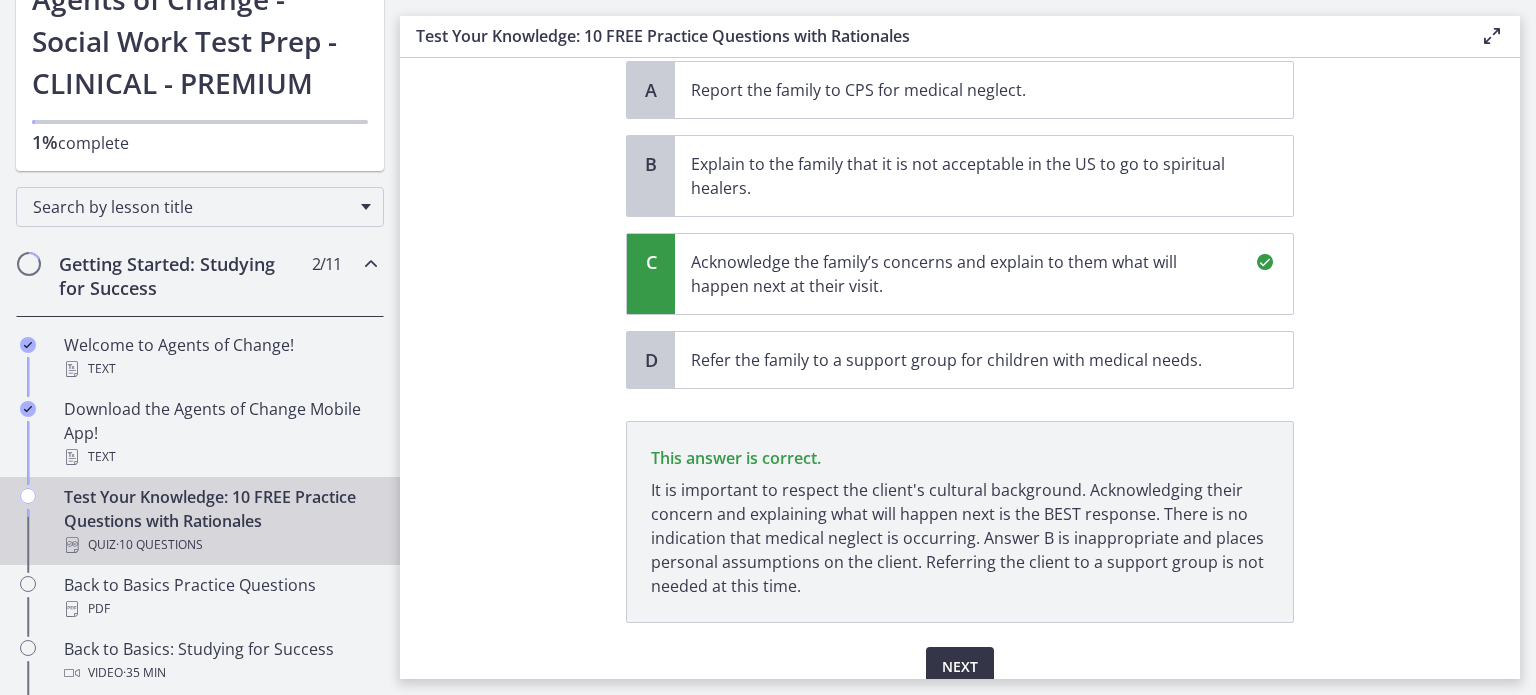 scroll, scrollTop: 668, scrollLeft: 0, axis: vertical 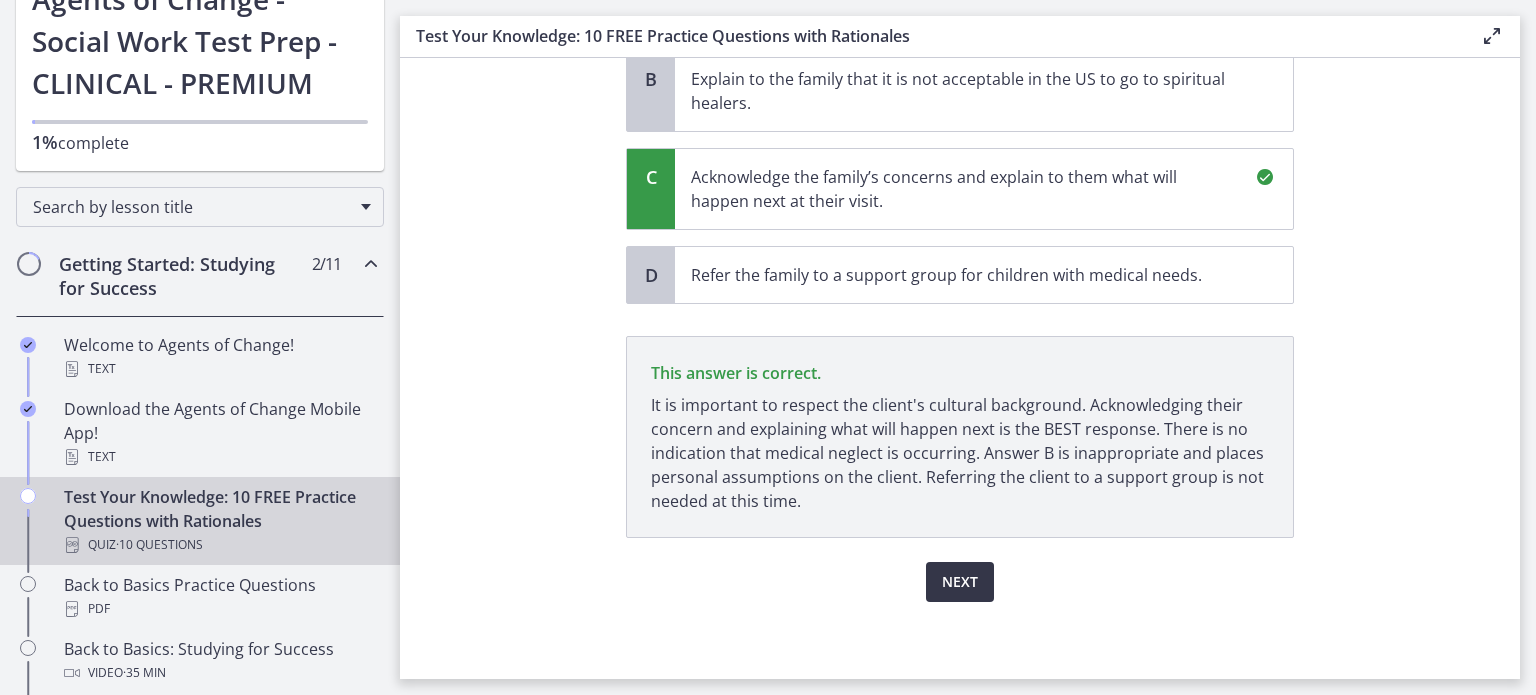 click on "Next" at bounding box center [960, 582] 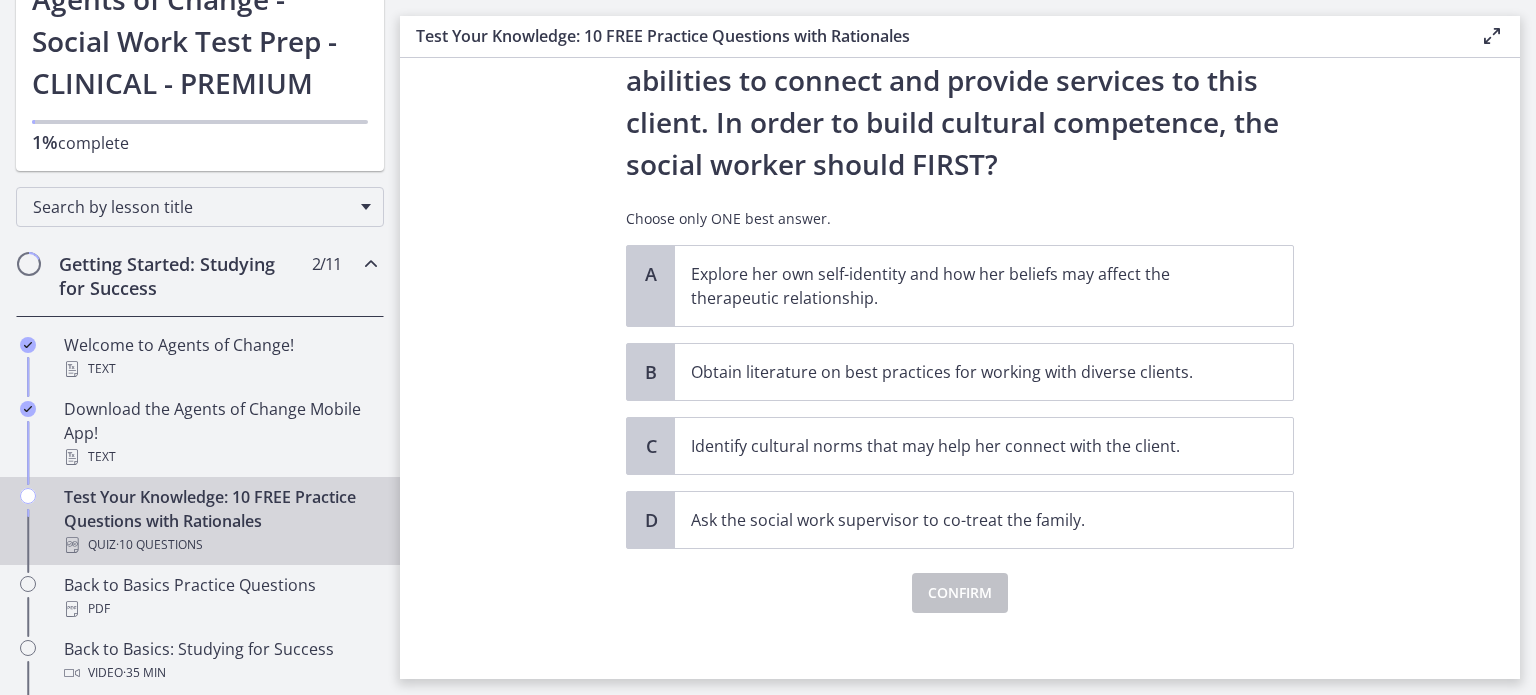 scroll, scrollTop: 318, scrollLeft: 0, axis: vertical 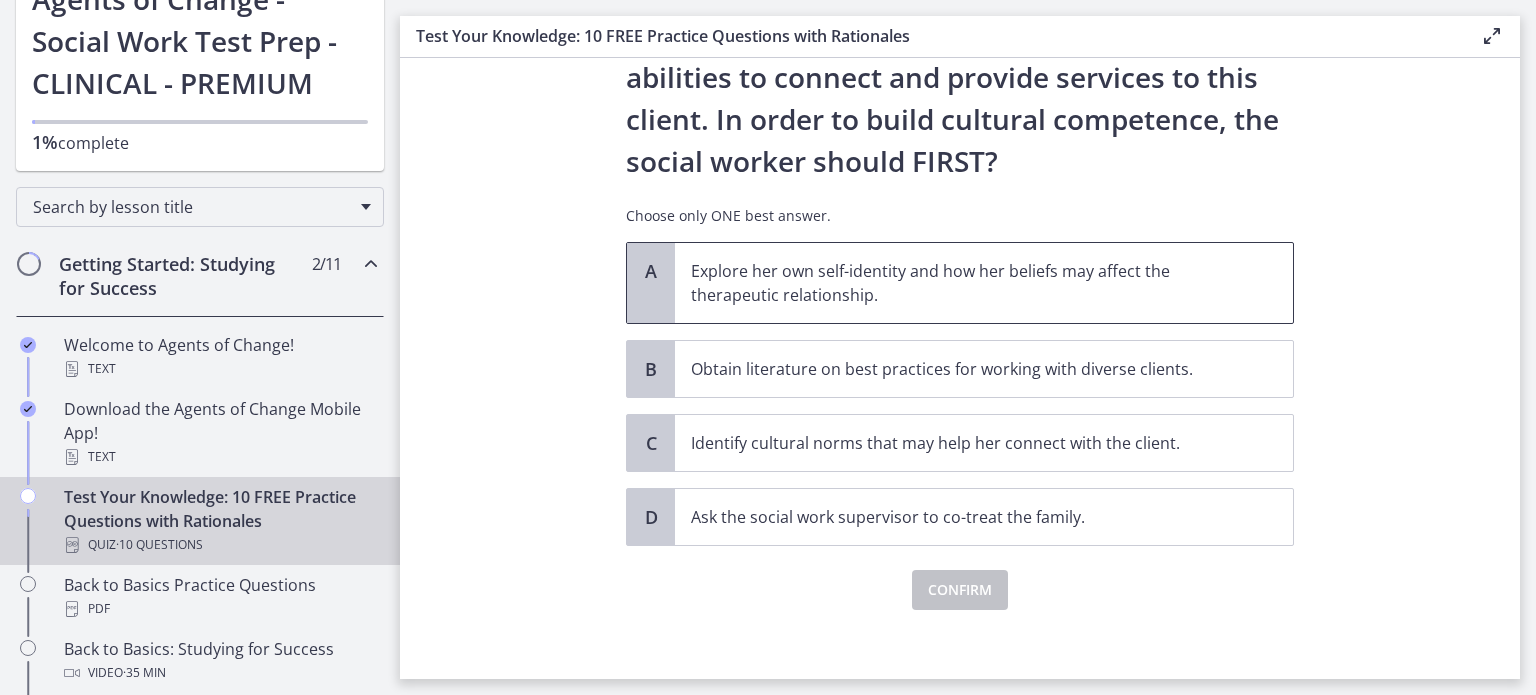 click on "Explore her own self-identity and how her beliefs may affect the therapeutic relationship." at bounding box center [964, 283] 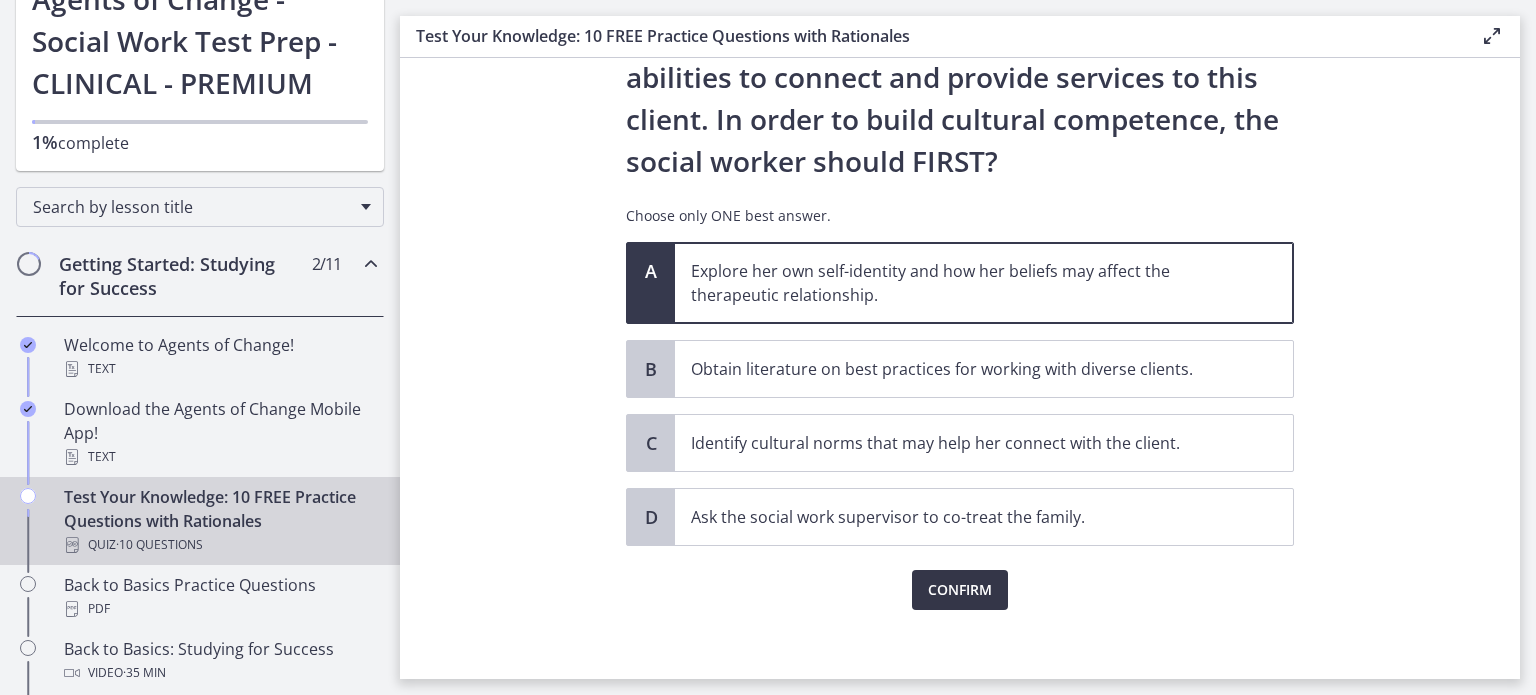 click on "Confirm" at bounding box center (960, 590) 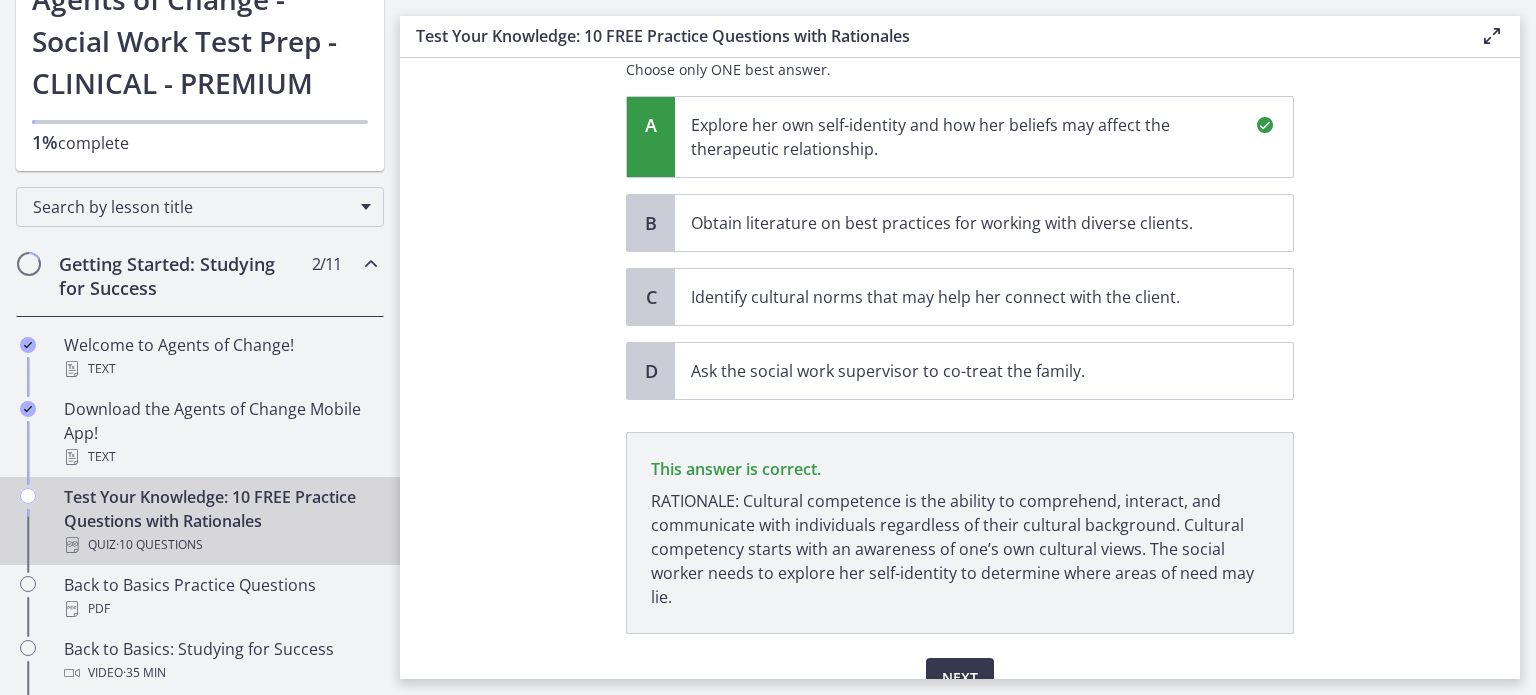 scroll, scrollTop: 560, scrollLeft: 0, axis: vertical 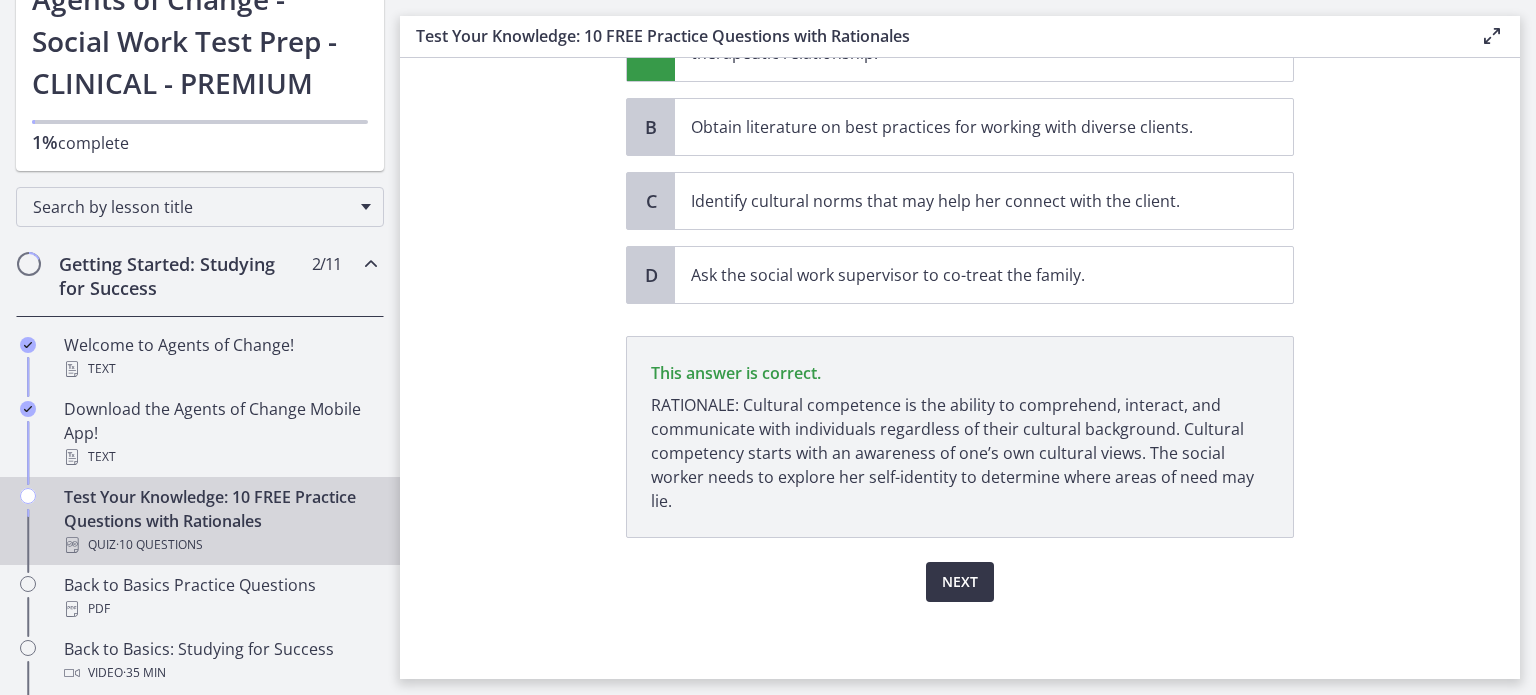 click on "Next" at bounding box center [960, 582] 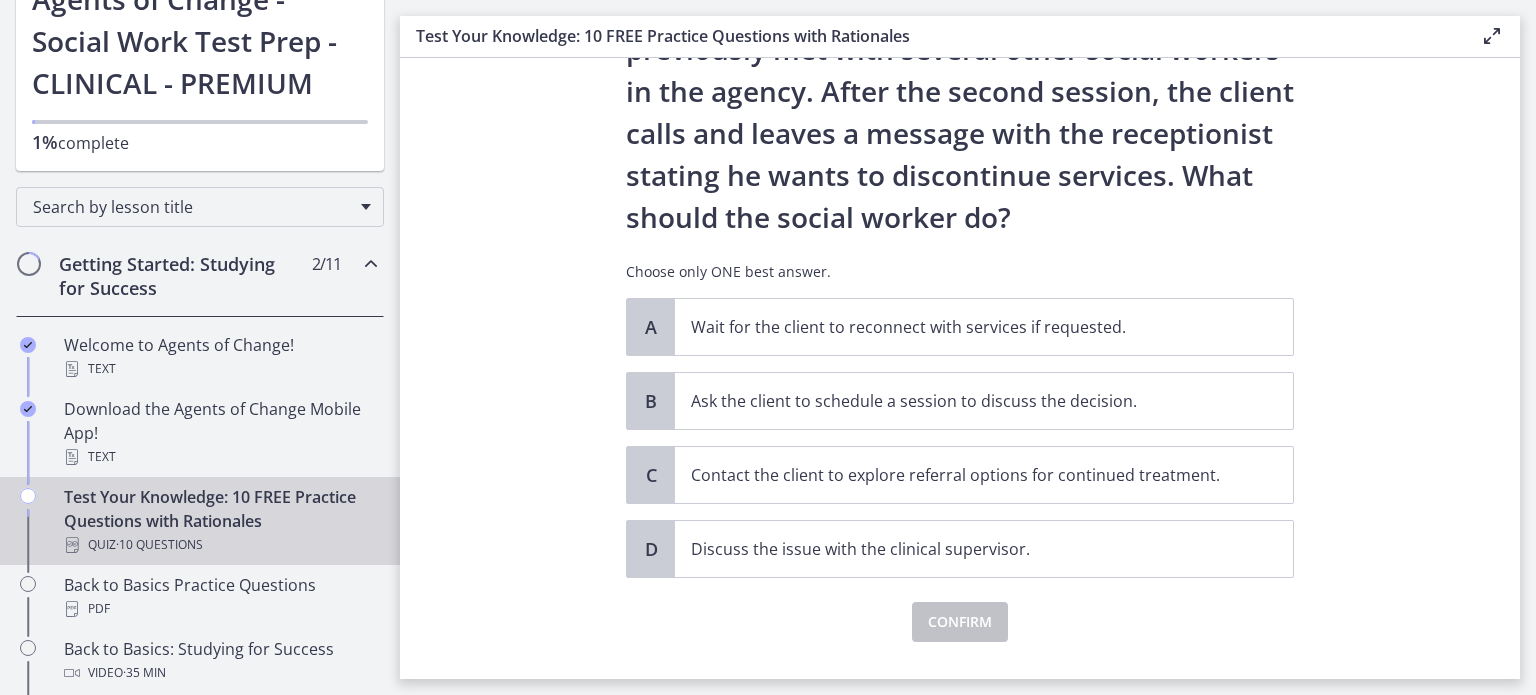 scroll, scrollTop: 180, scrollLeft: 0, axis: vertical 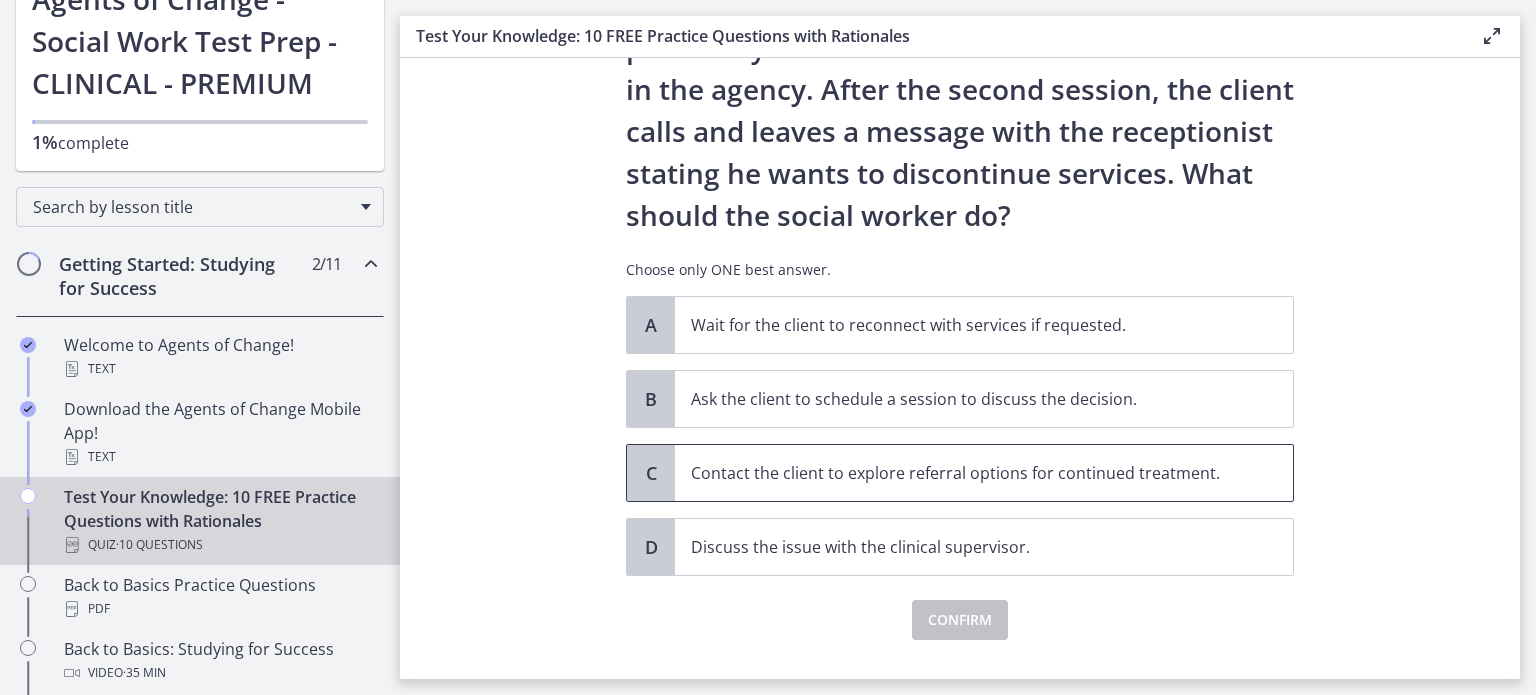 click on "Contact the client to explore referral options for continued treatment." at bounding box center (964, 473) 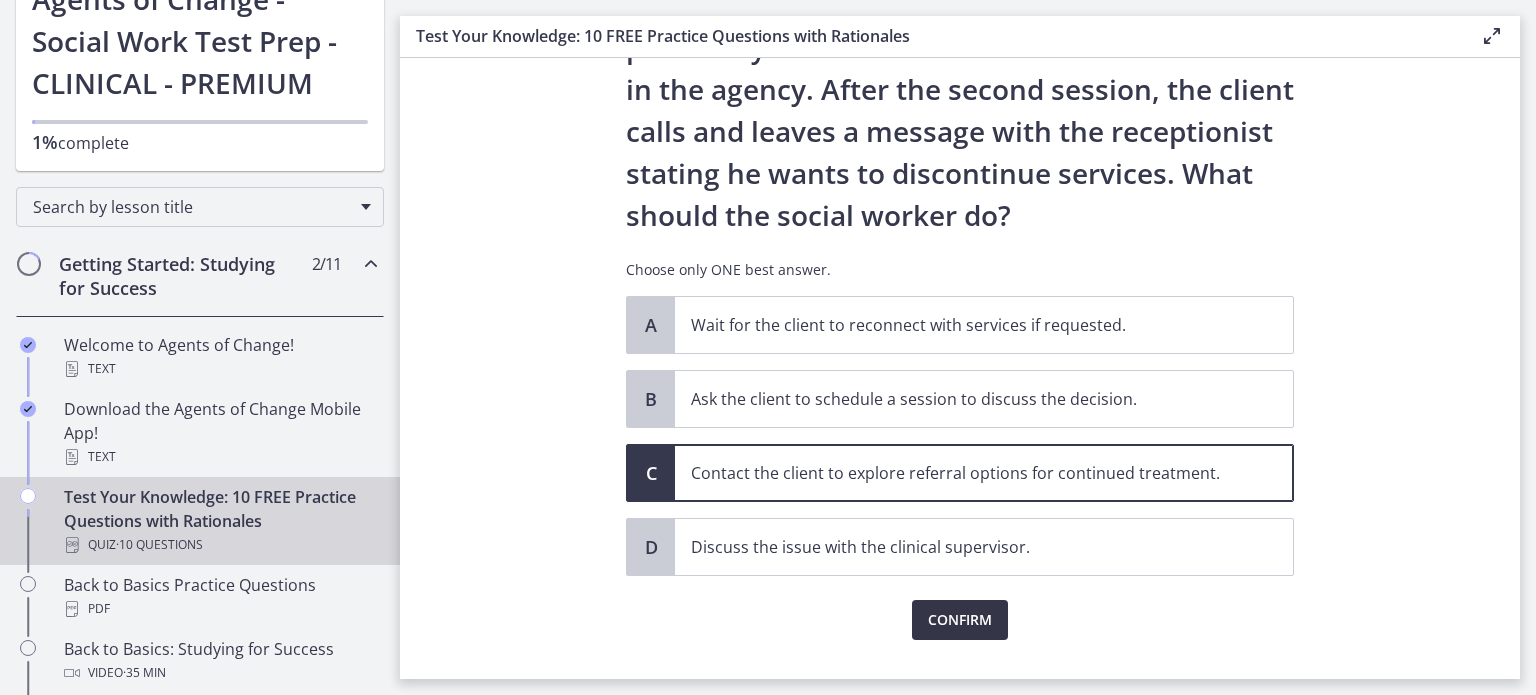 click on "Confirm" at bounding box center (960, 620) 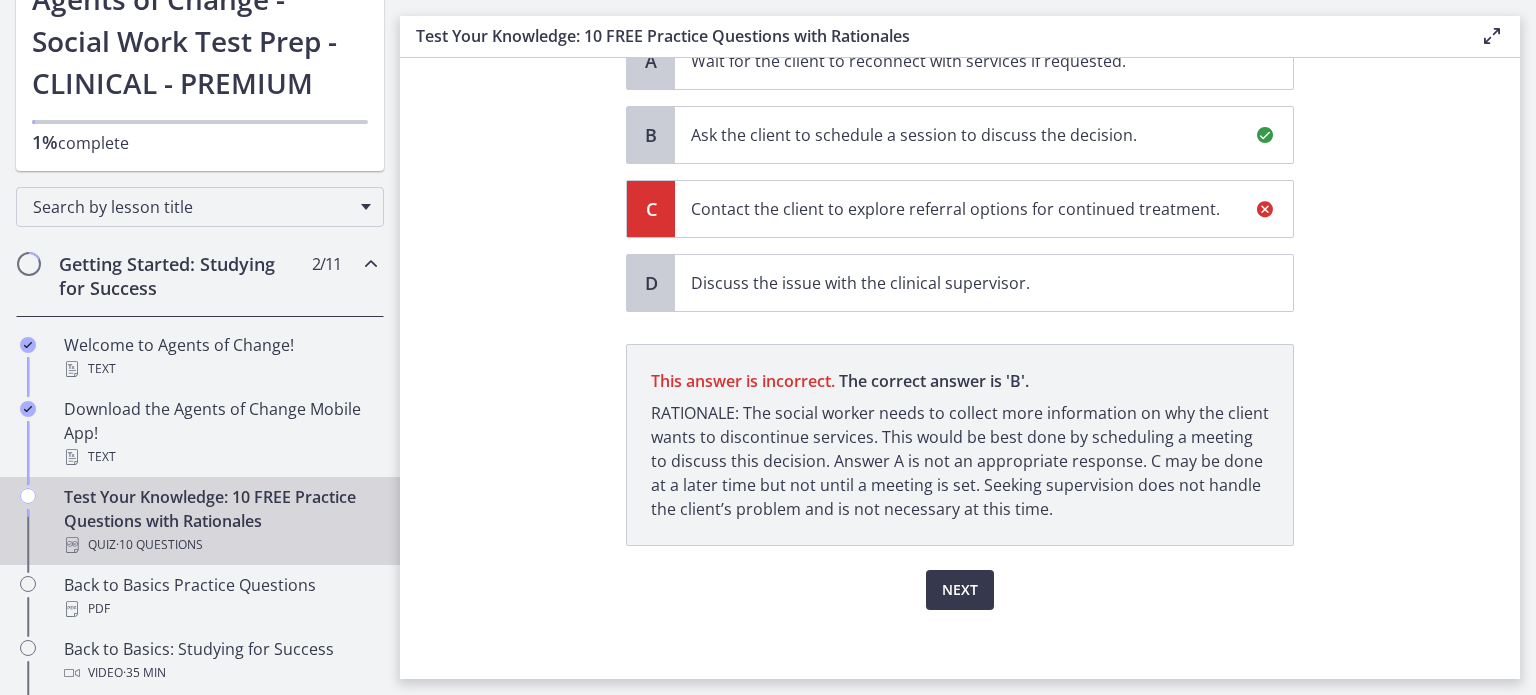 scroll, scrollTop: 452, scrollLeft: 0, axis: vertical 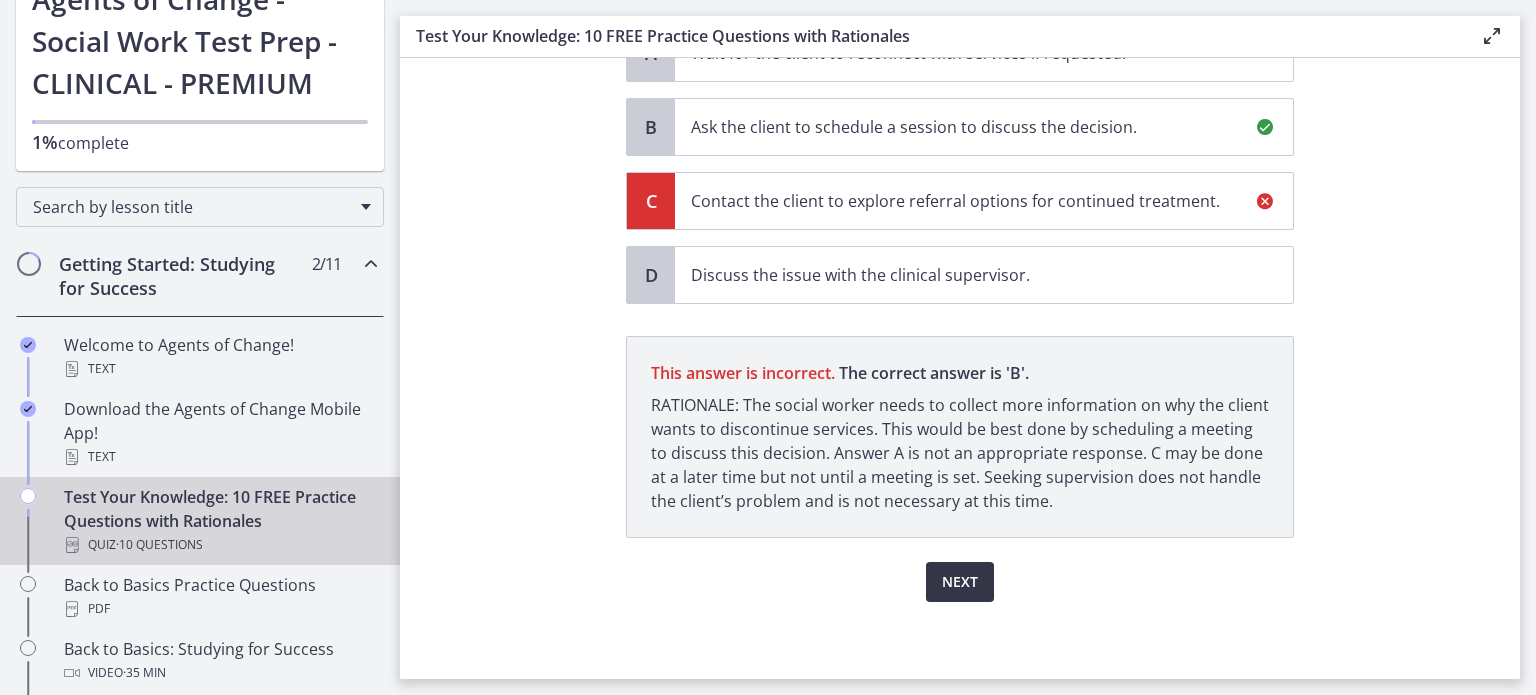 click on "Next" at bounding box center (960, 582) 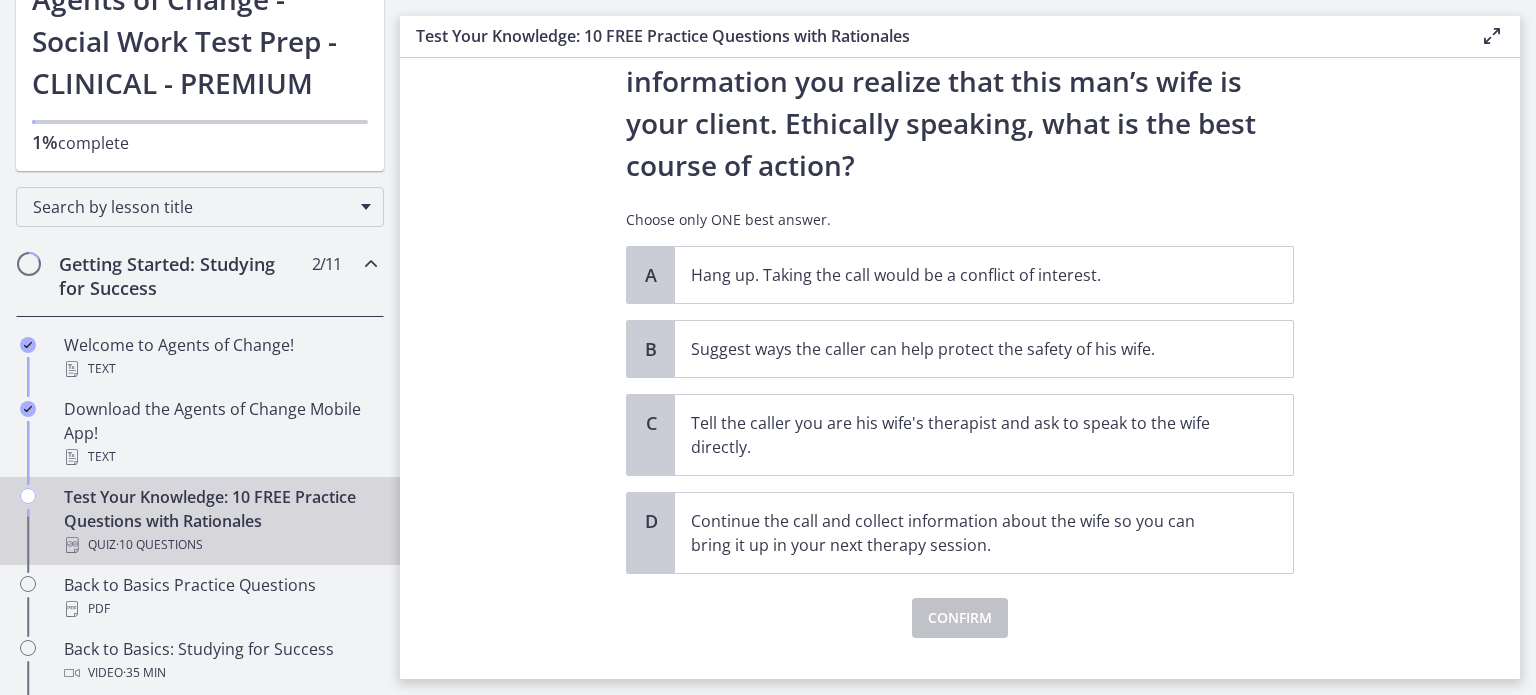 scroll, scrollTop: 279, scrollLeft: 0, axis: vertical 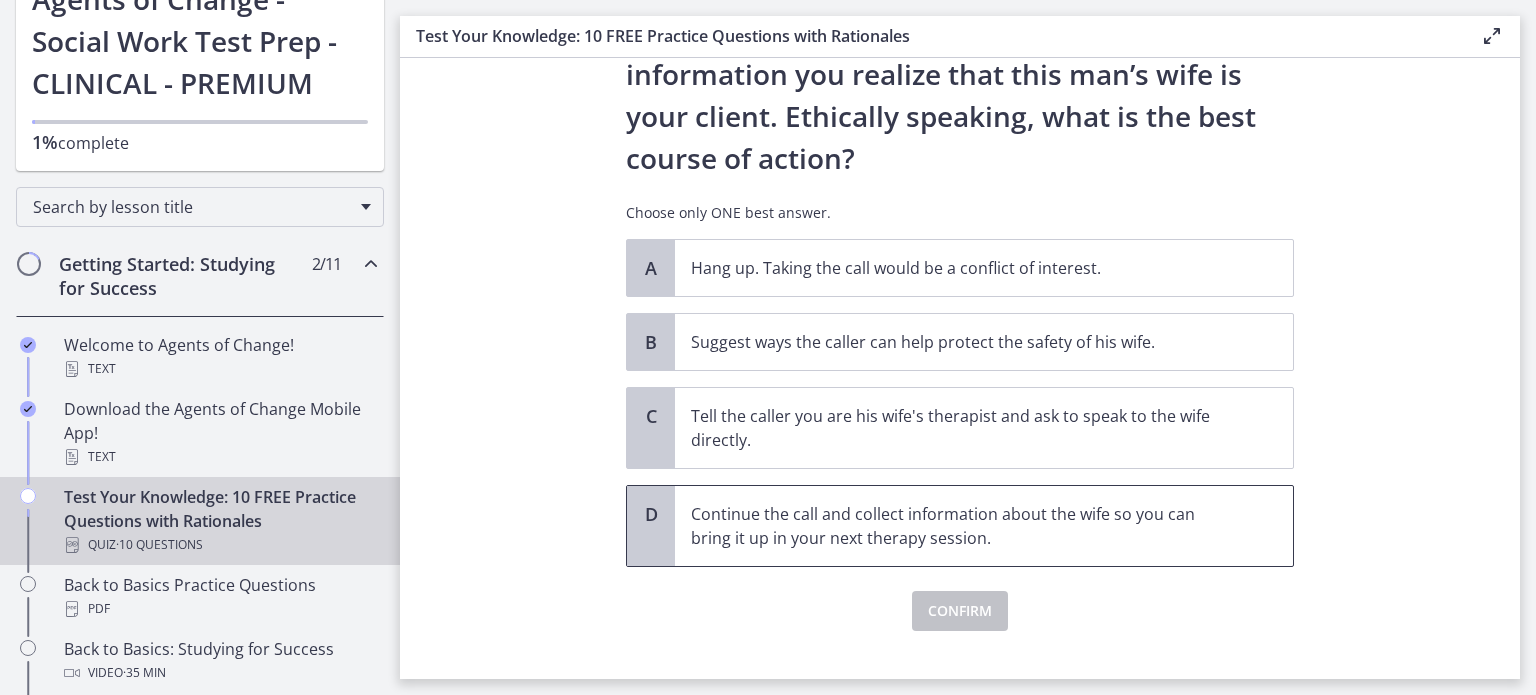 click on "Continue the call and collect information about the wife so you can bring it up in your next therapy session." at bounding box center (964, 526) 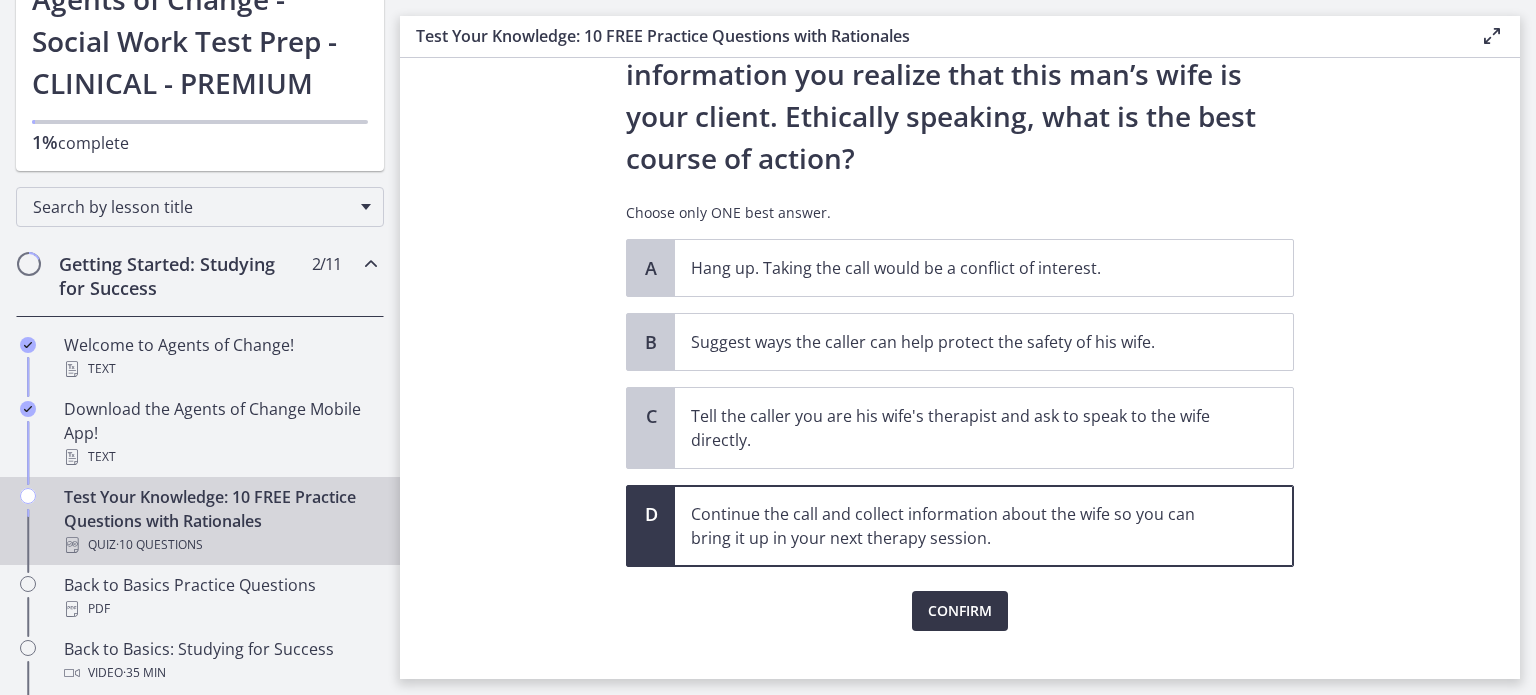 click on "Confirm" at bounding box center (960, 611) 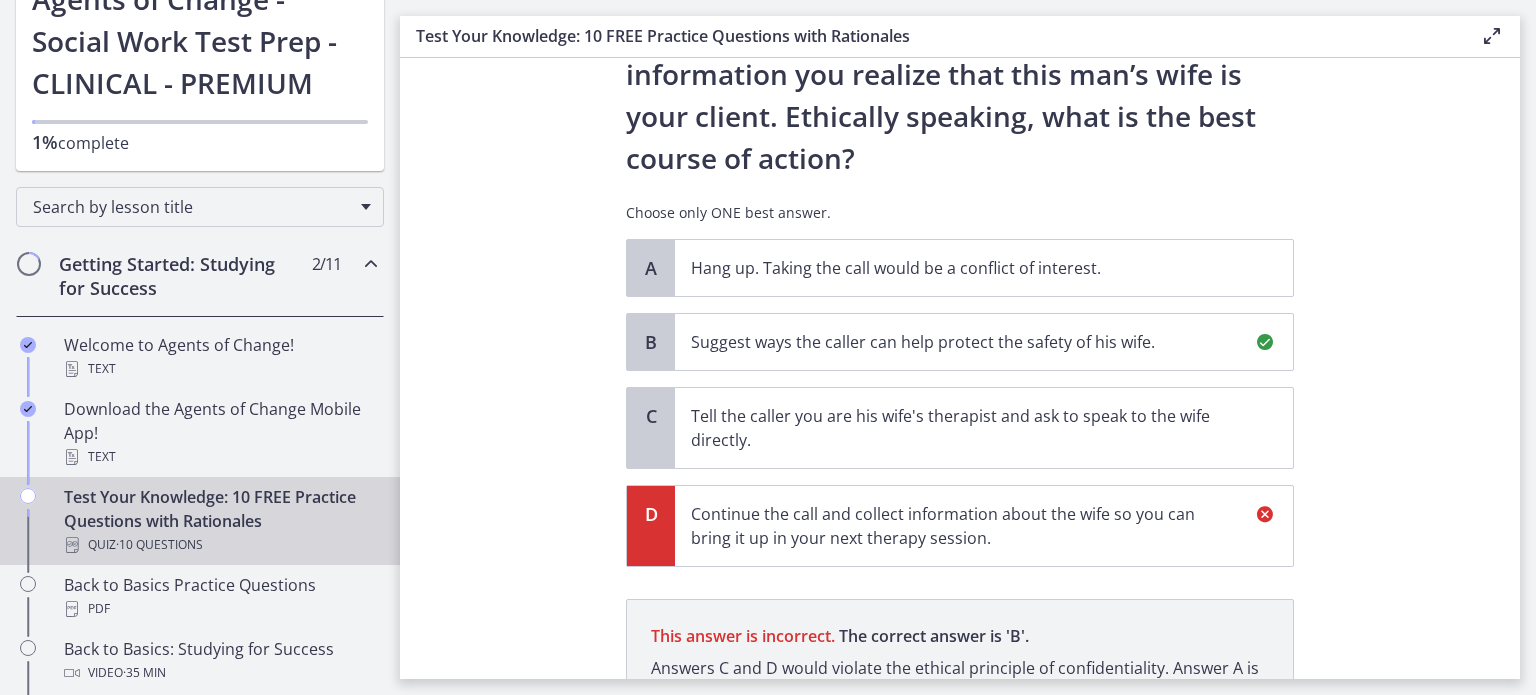 scroll, scrollTop: 494, scrollLeft: 0, axis: vertical 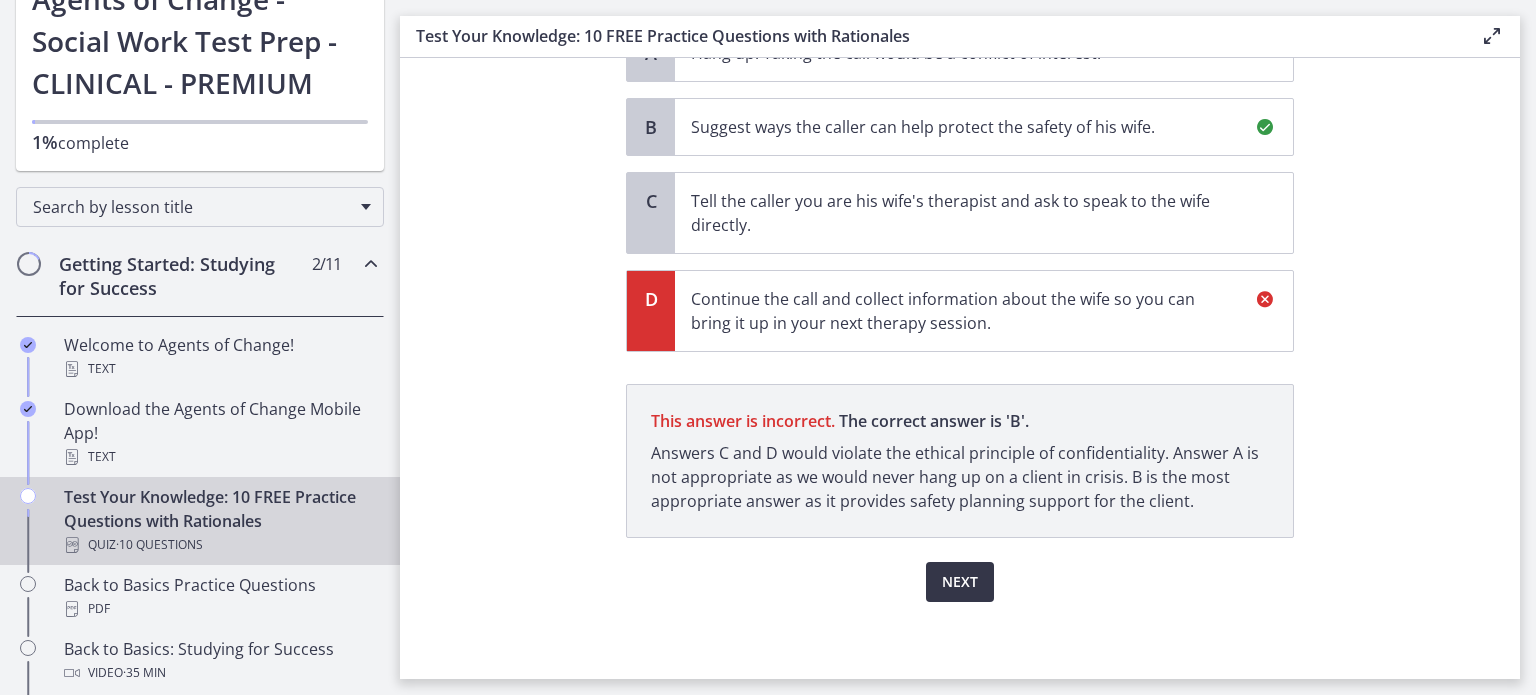 click on "Next" at bounding box center [960, 582] 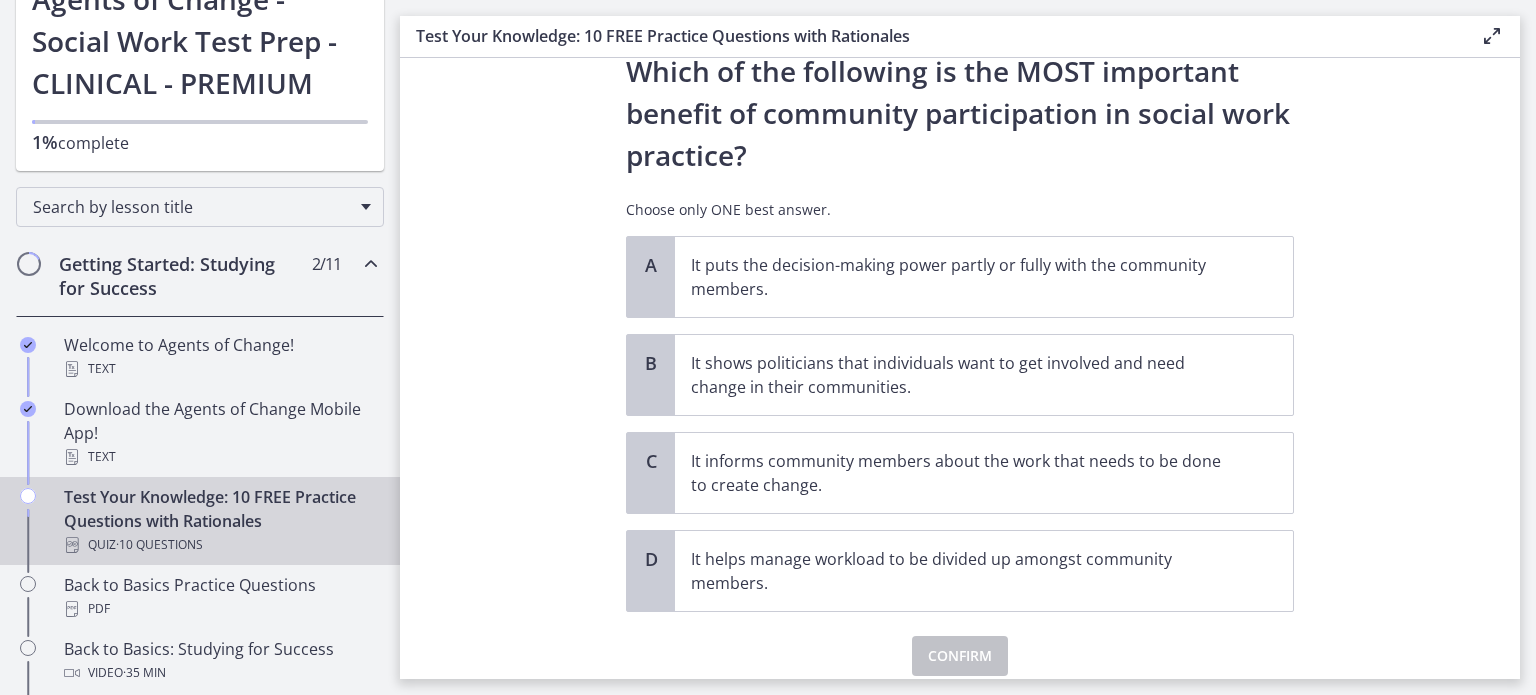 scroll, scrollTop: 72, scrollLeft: 0, axis: vertical 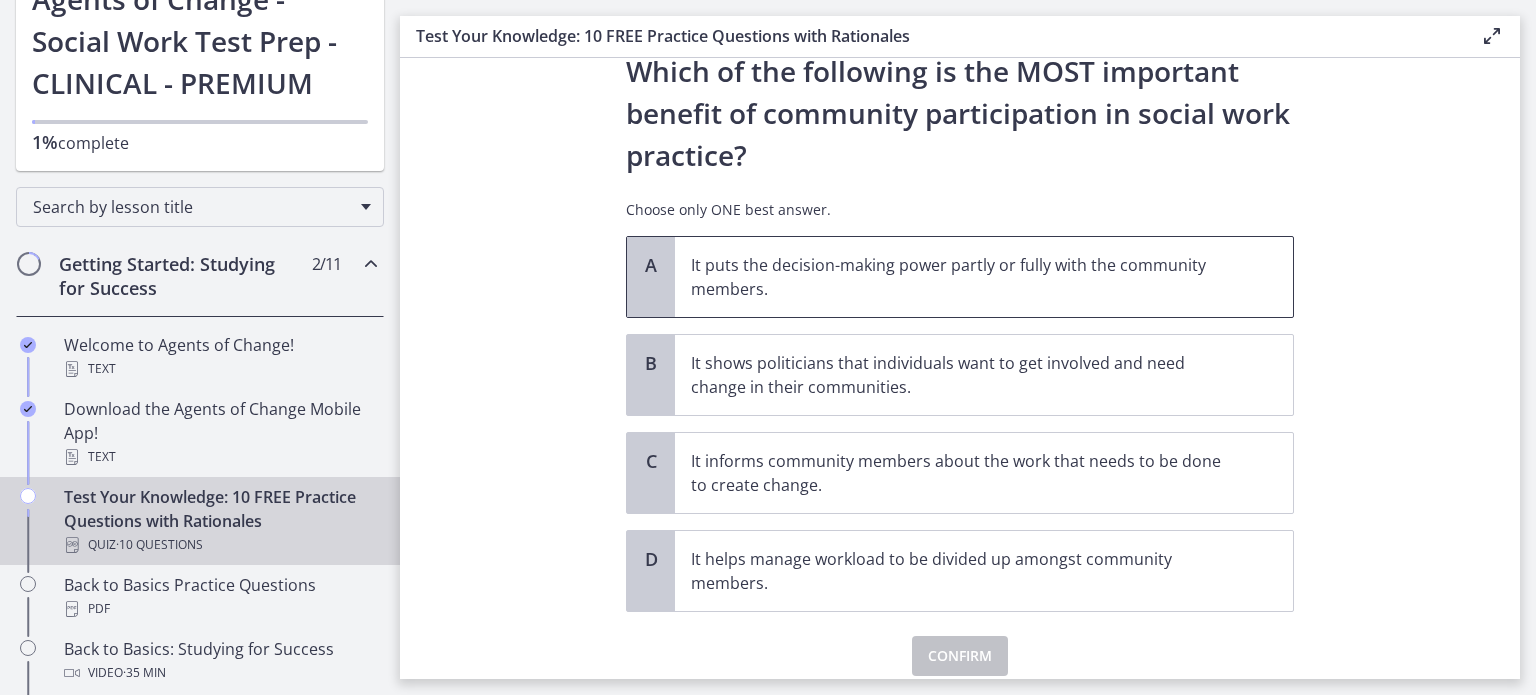 click on "It puts the decision-making power partly or fully with the community members." at bounding box center [964, 277] 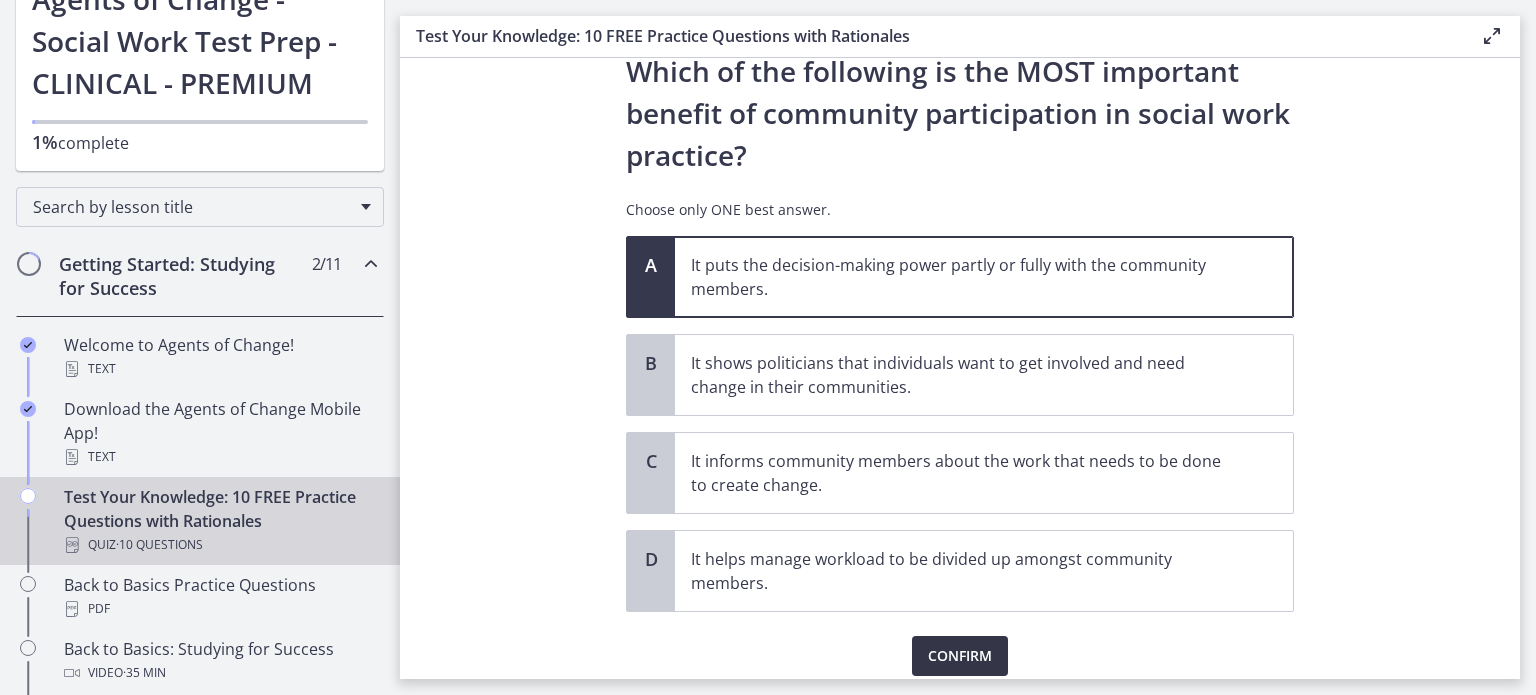click on "Confirm" at bounding box center [960, 656] 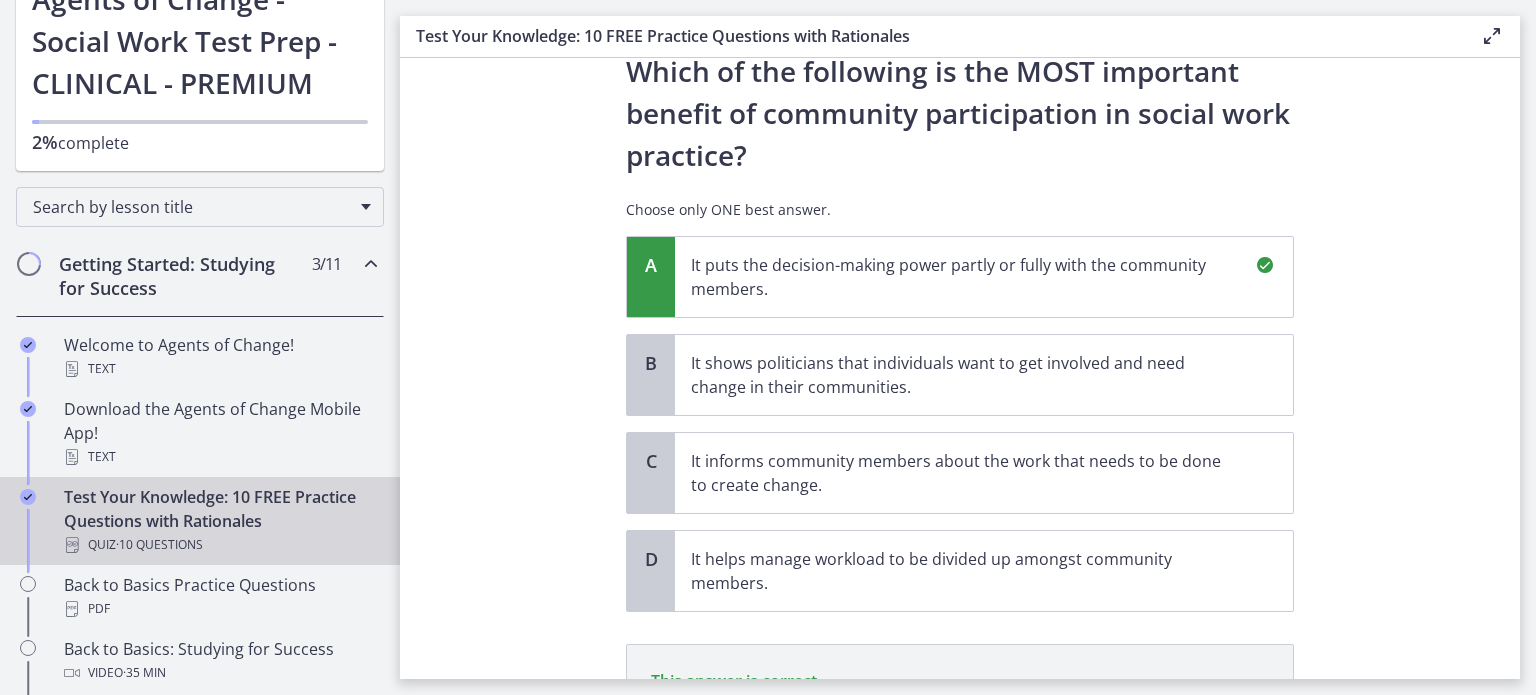 scroll, scrollTop: 356, scrollLeft: 0, axis: vertical 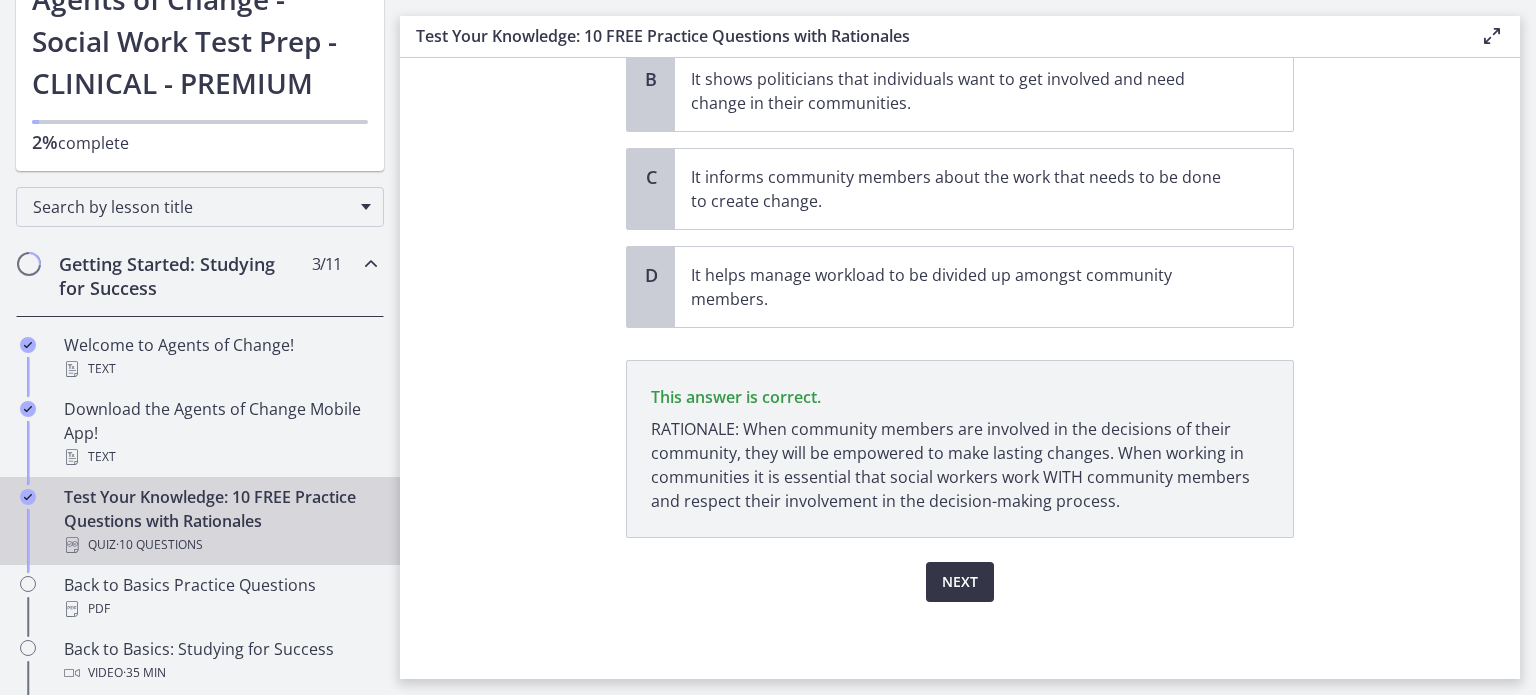 click on "Next" at bounding box center [960, 582] 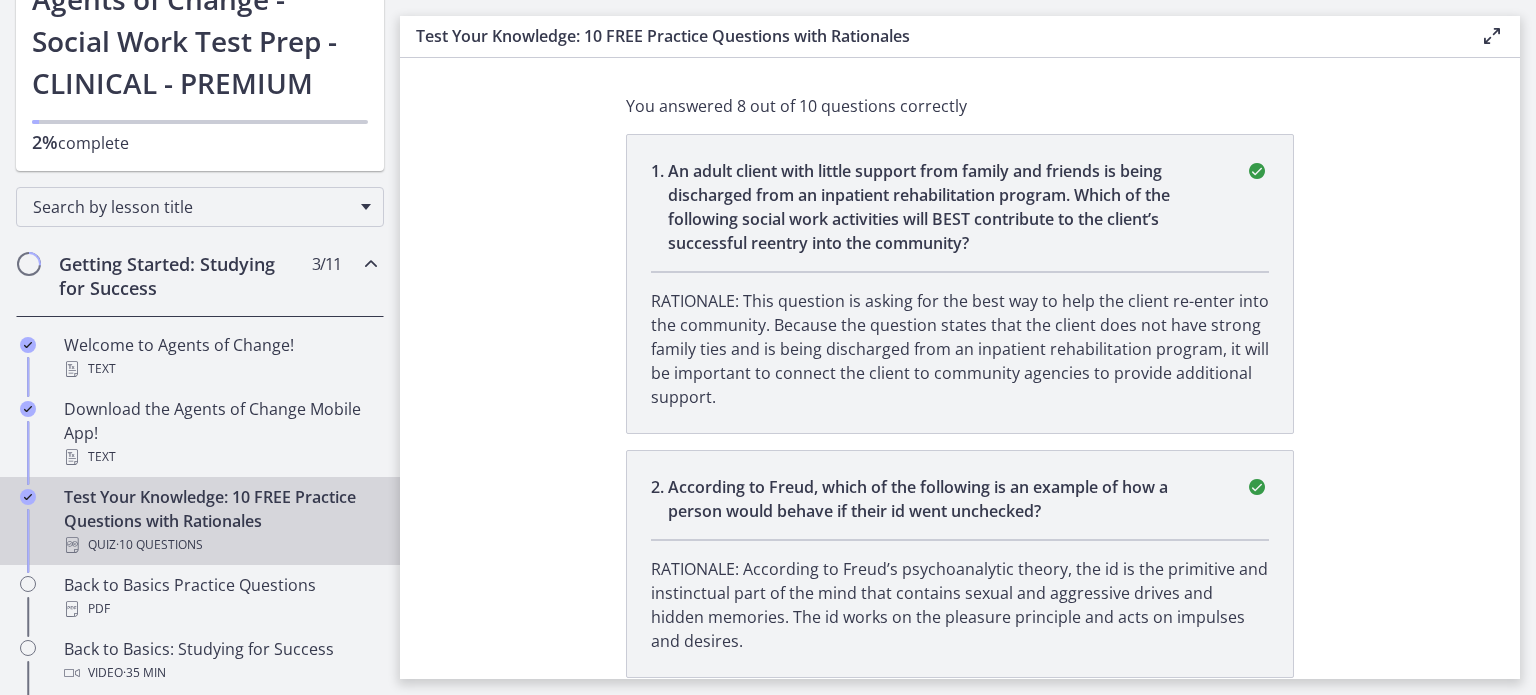 scroll, scrollTop: 0, scrollLeft: 0, axis: both 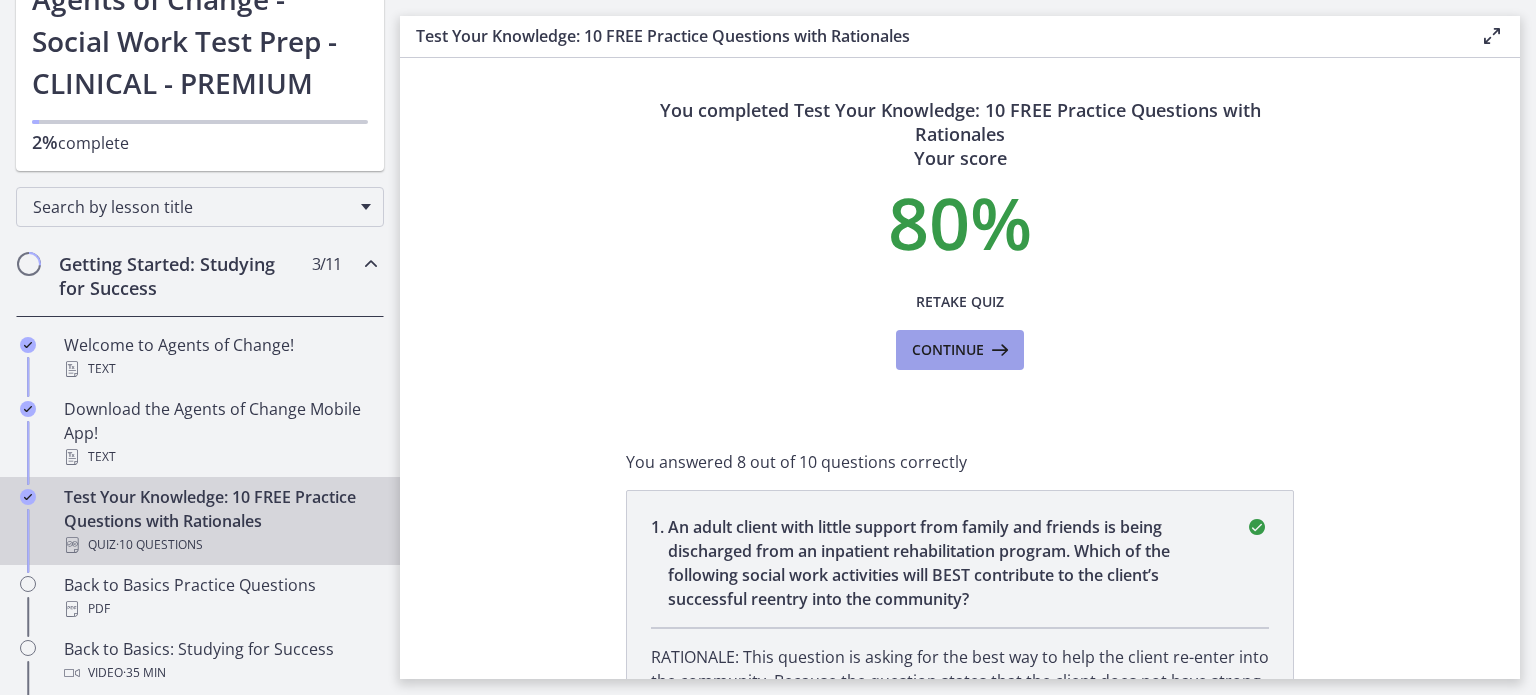 click at bounding box center [998, 350] 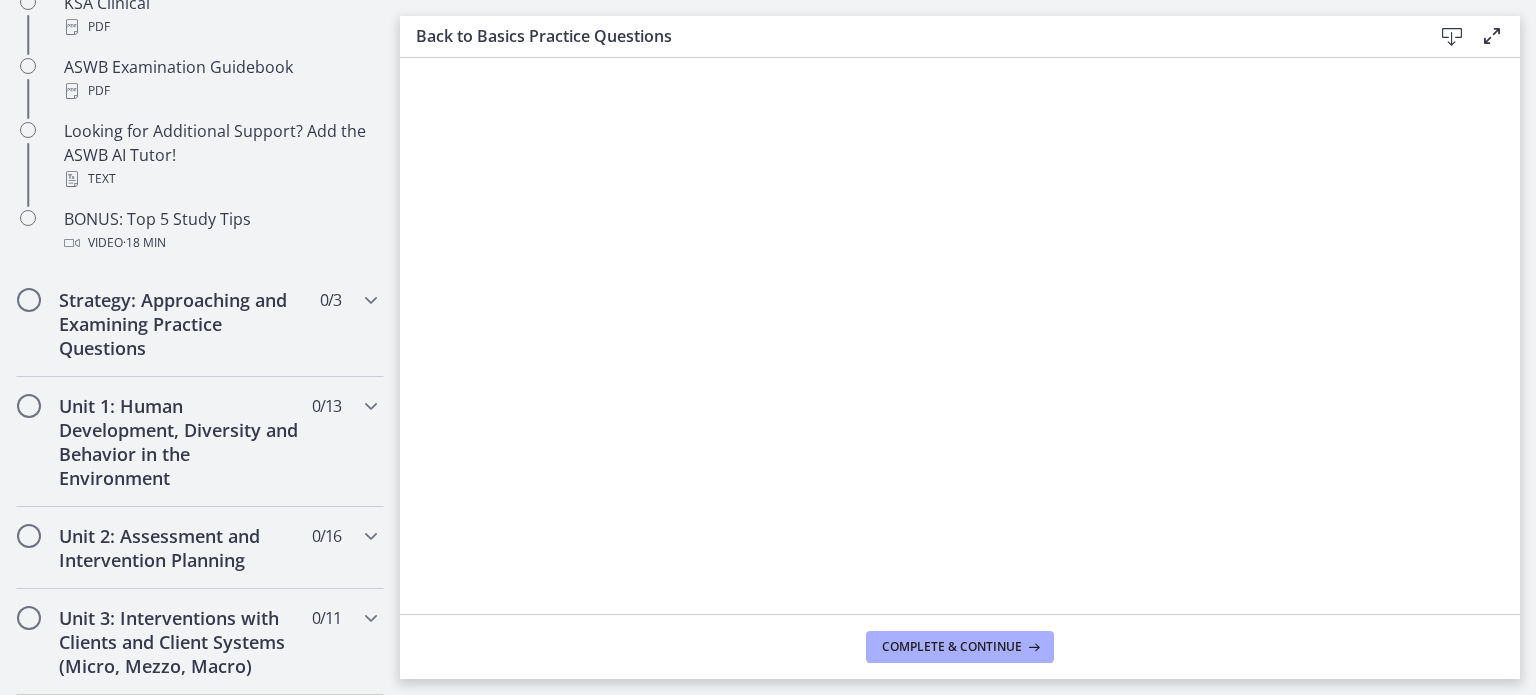 scroll, scrollTop: 984, scrollLeft: 0, axis: vertical 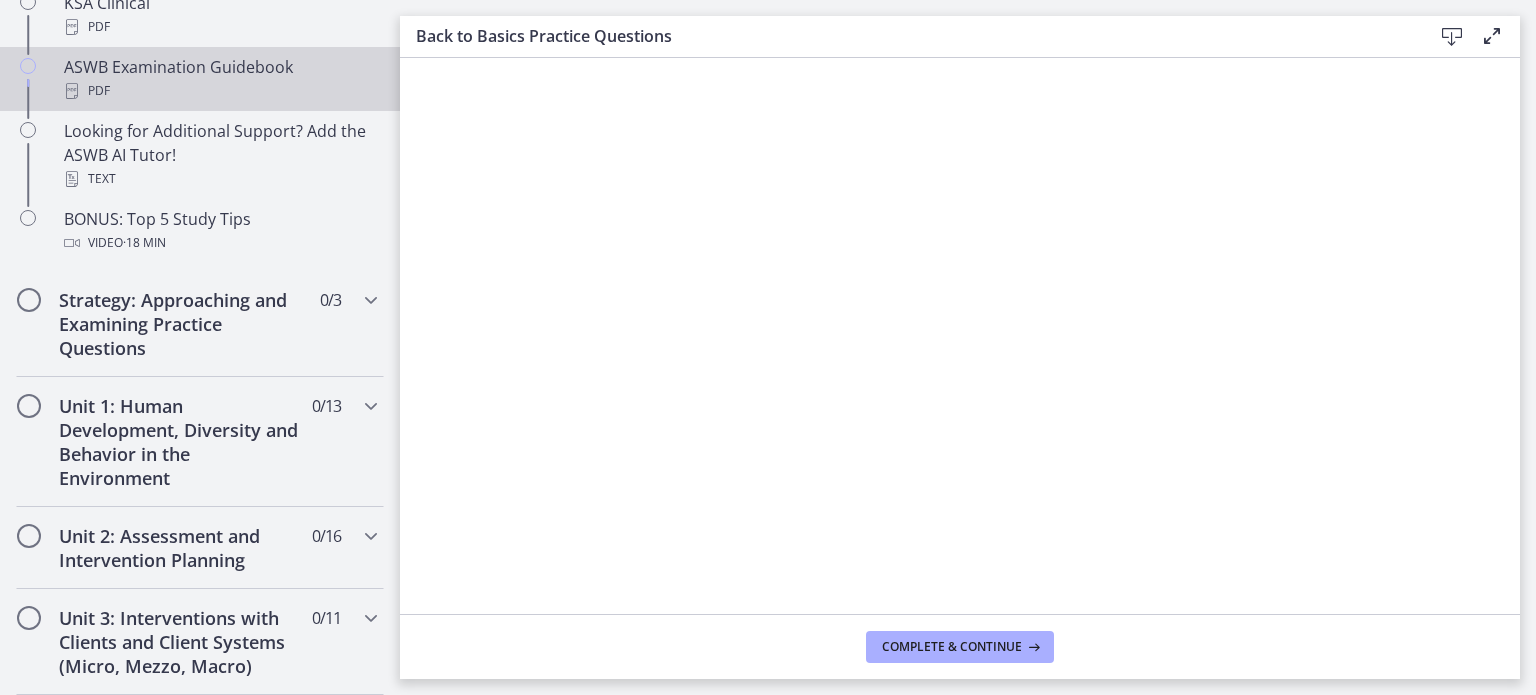 click on "PDF" at bounding box center (220, 91) 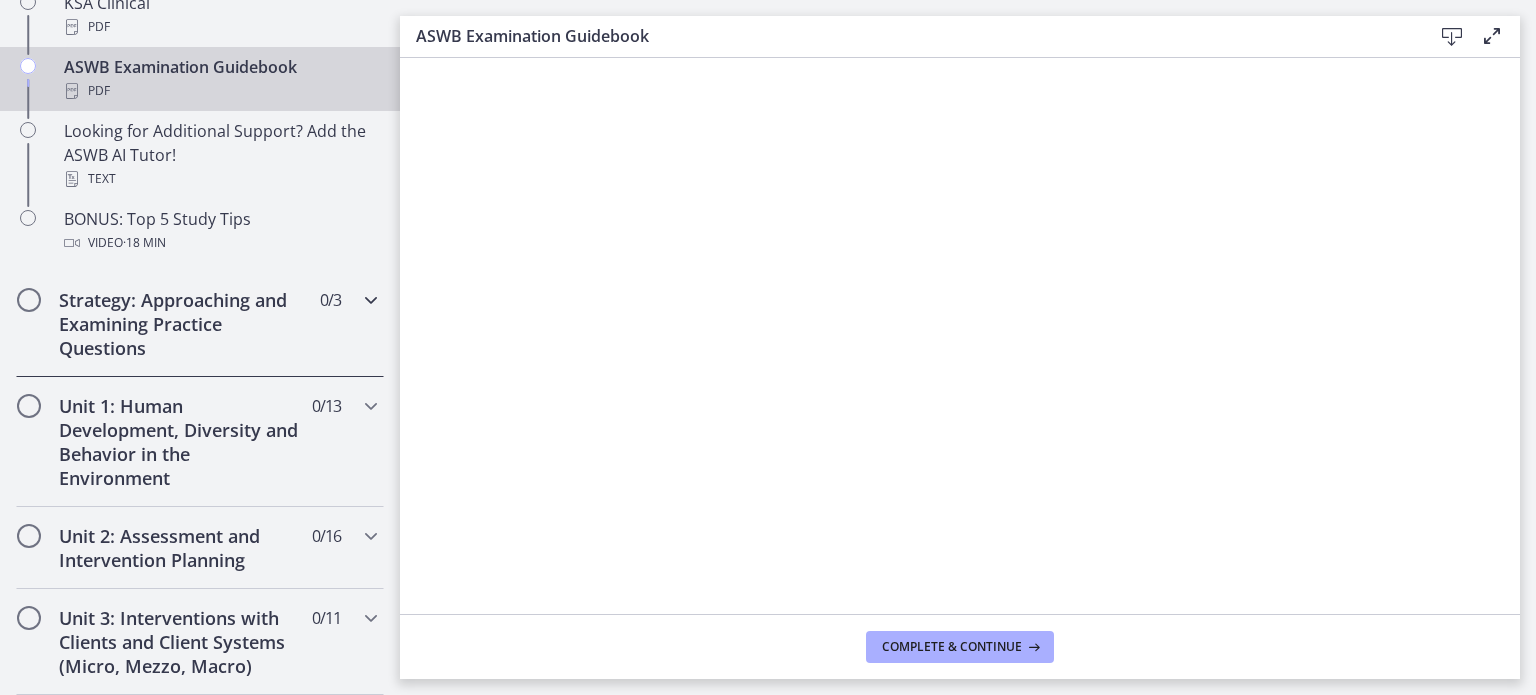 click on "Strategy: Approaching and Examining Practice Questions" at bounding box center (181, 324) 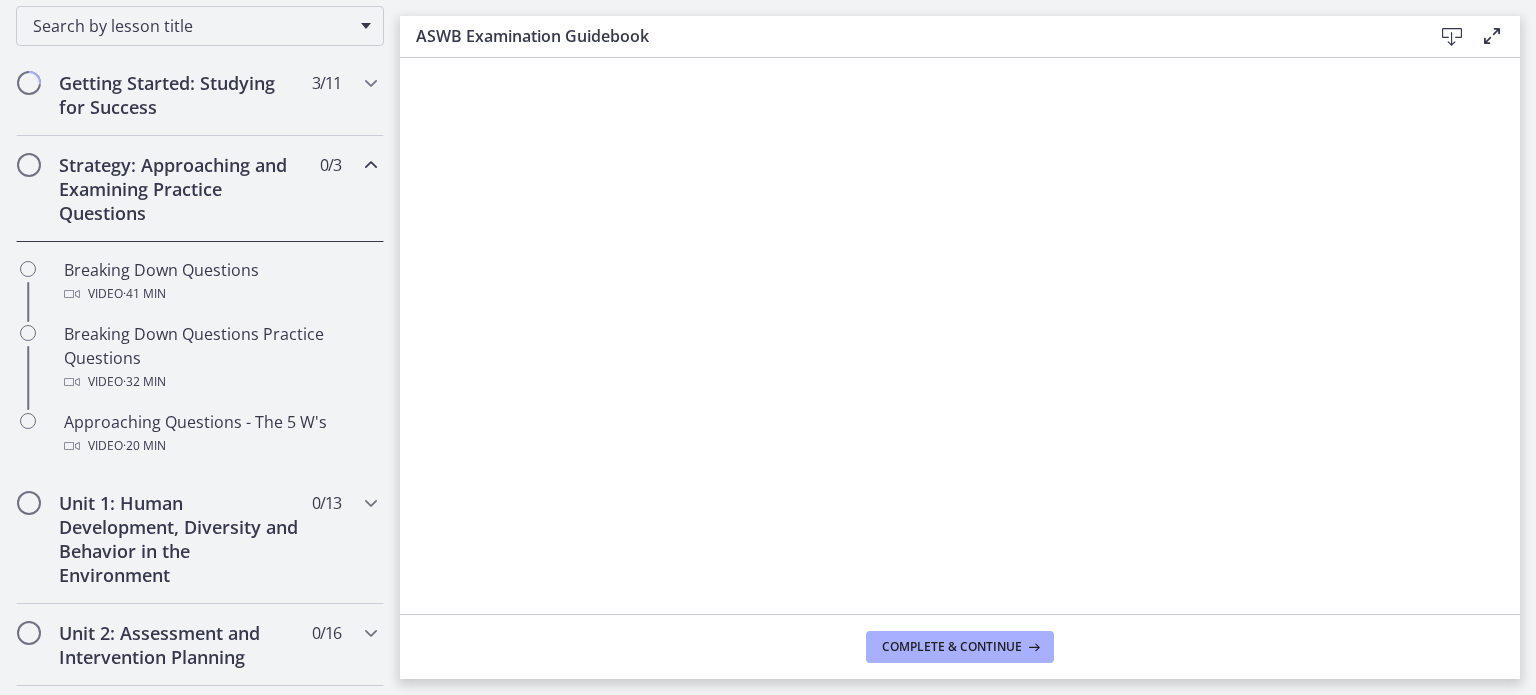 scroll, scrollTop: 327, scrollLeft: 0, axis: vertical 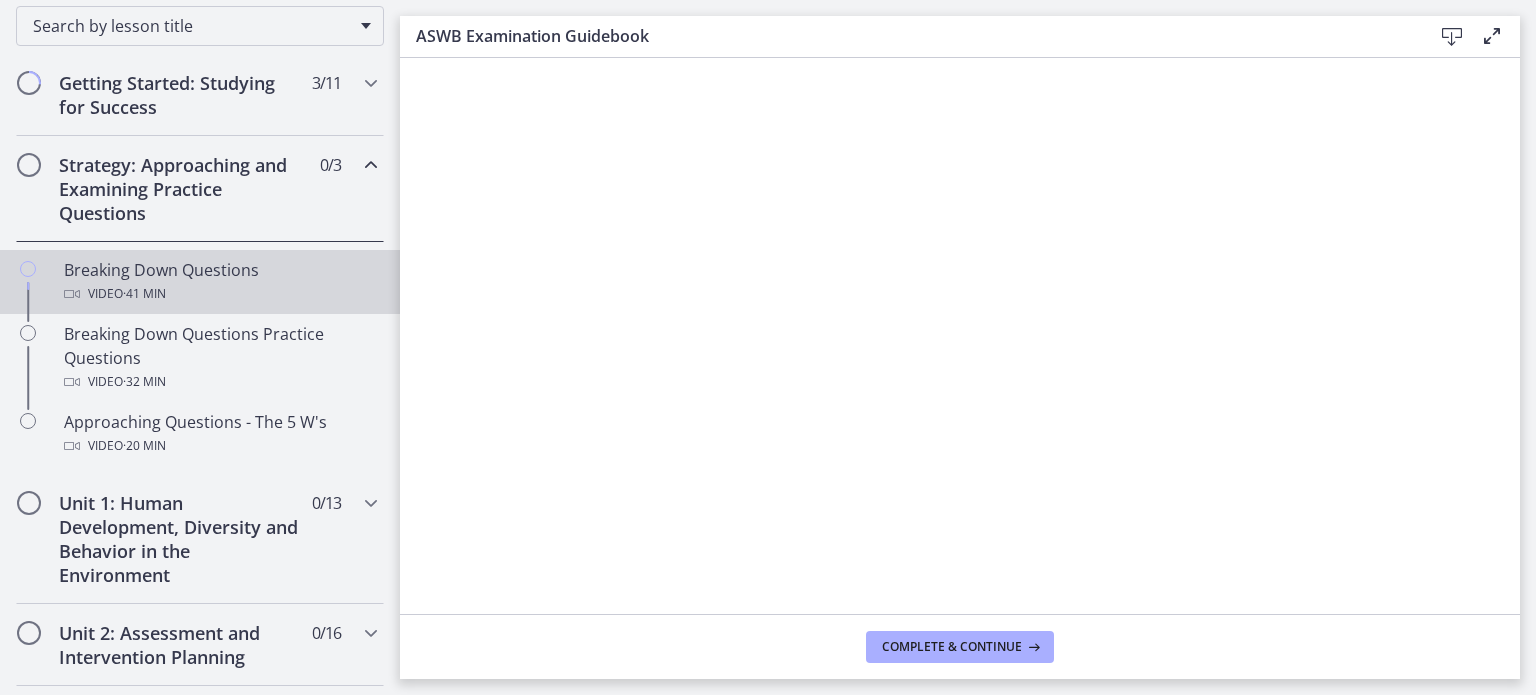 click on "Video
·  41 min" at bounding box center (220, 294) 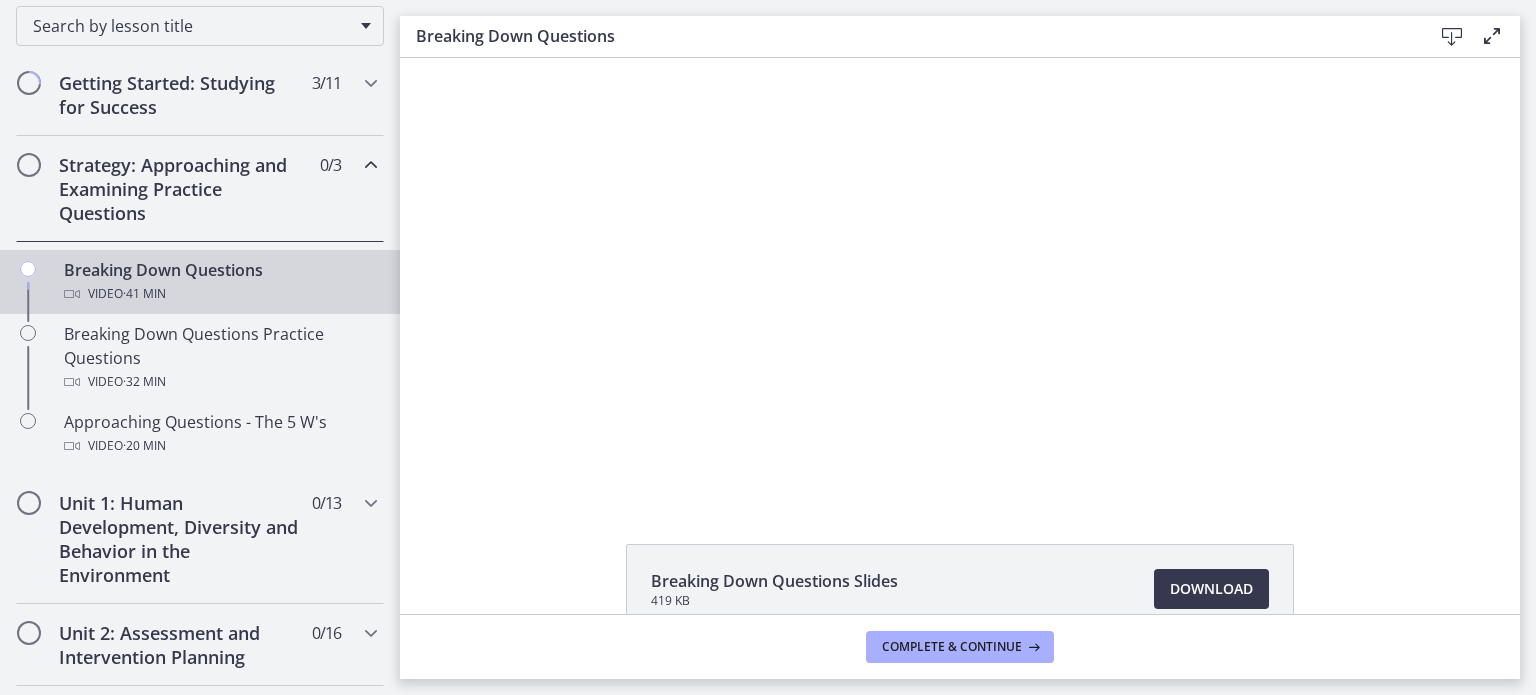 scroll, scrollTop: 0, scrollLeft: 0, axis: both 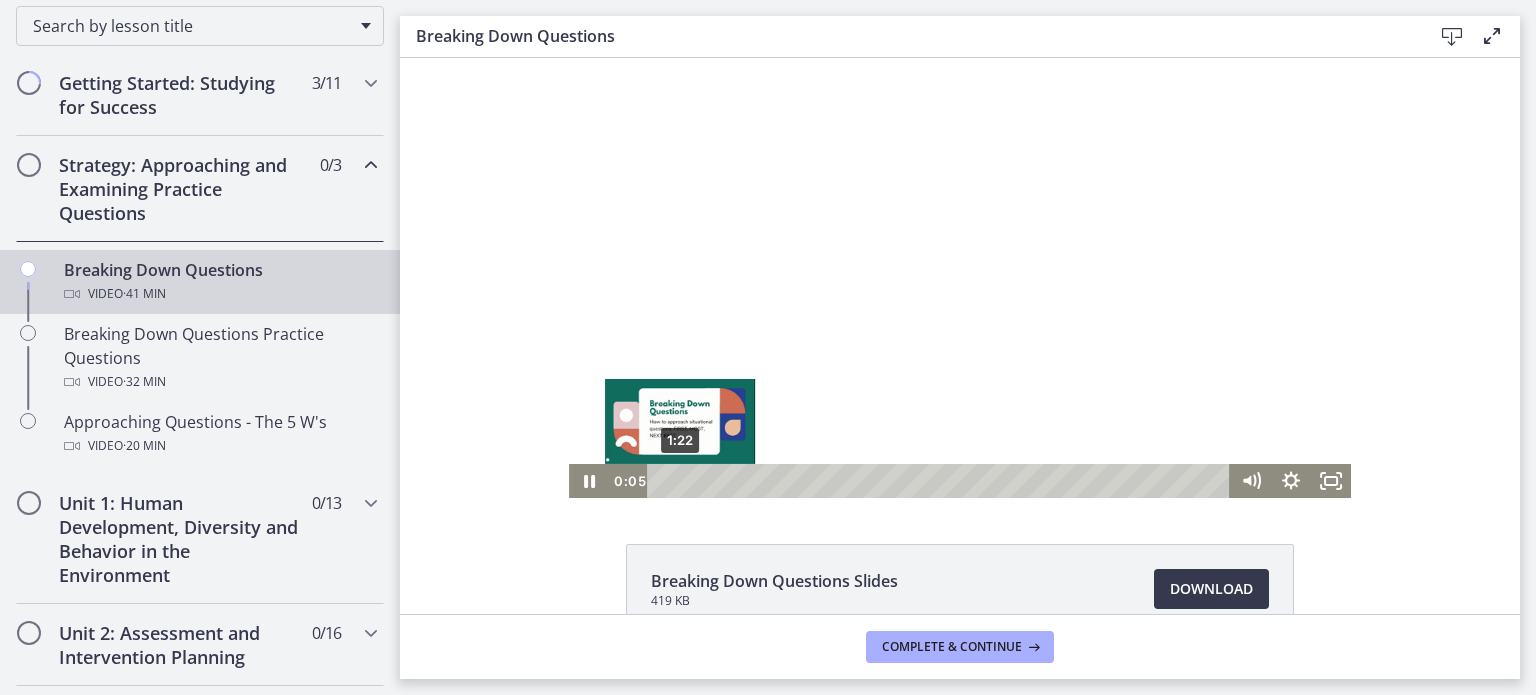 click on "1:22" at bounding box center (941, 481) 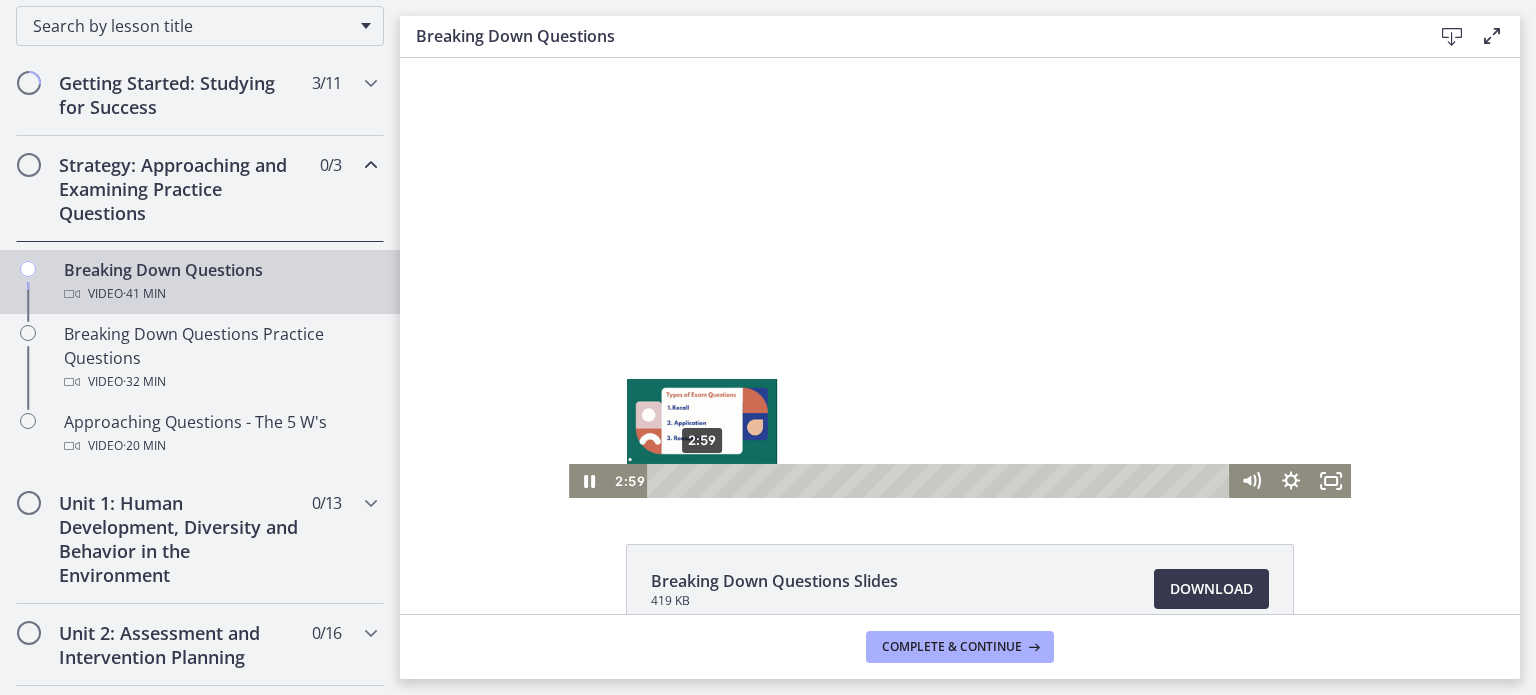click on "2:59" at bounding box center (941, 481) 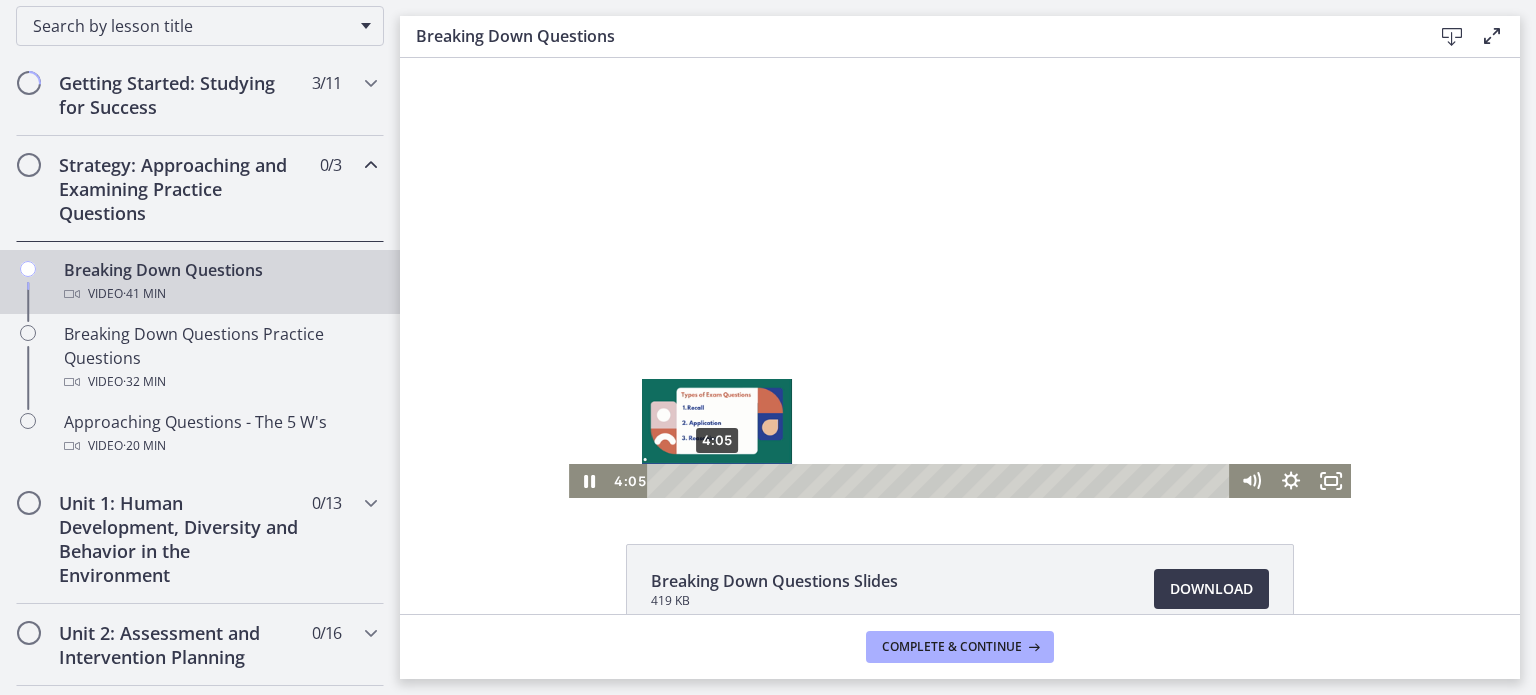 click on "4:05" at bounding box center (941, 481) 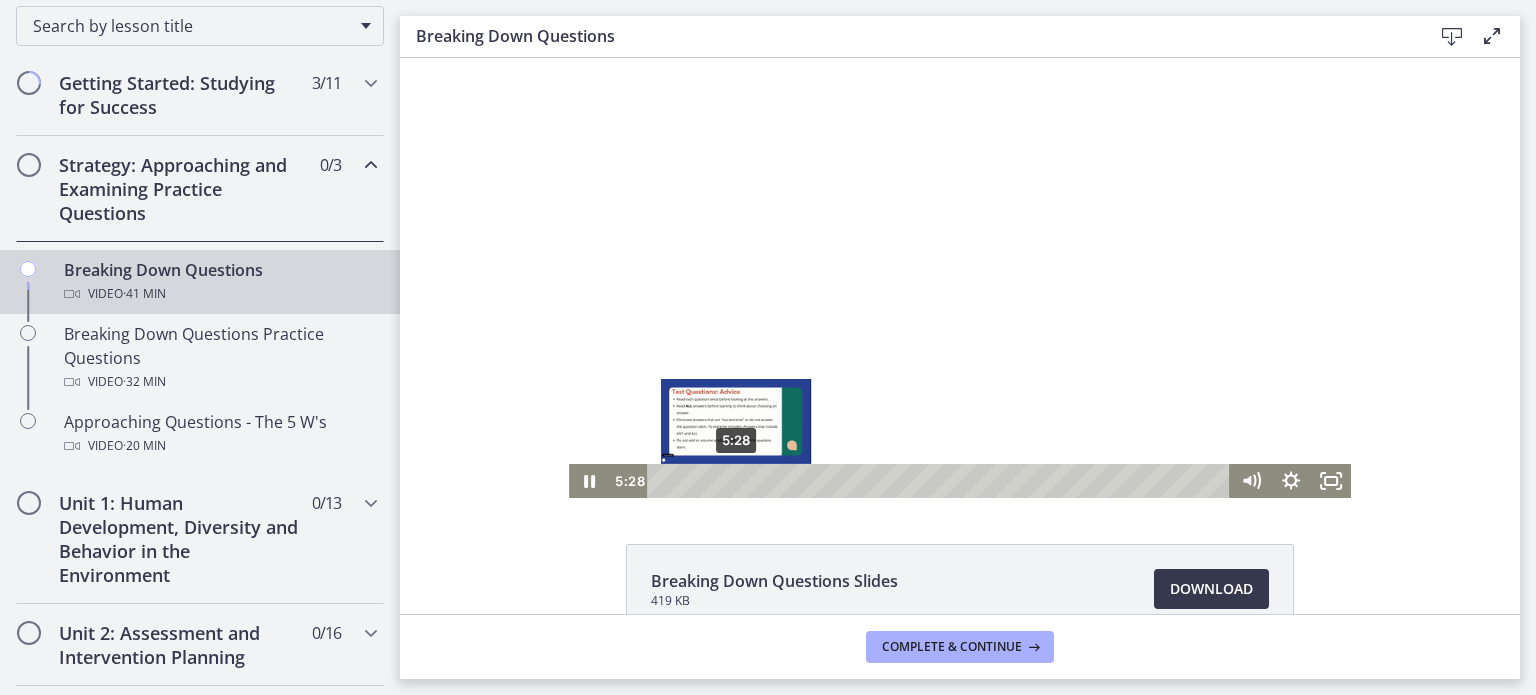 click on "5:28" at bounding box center (941, 481) 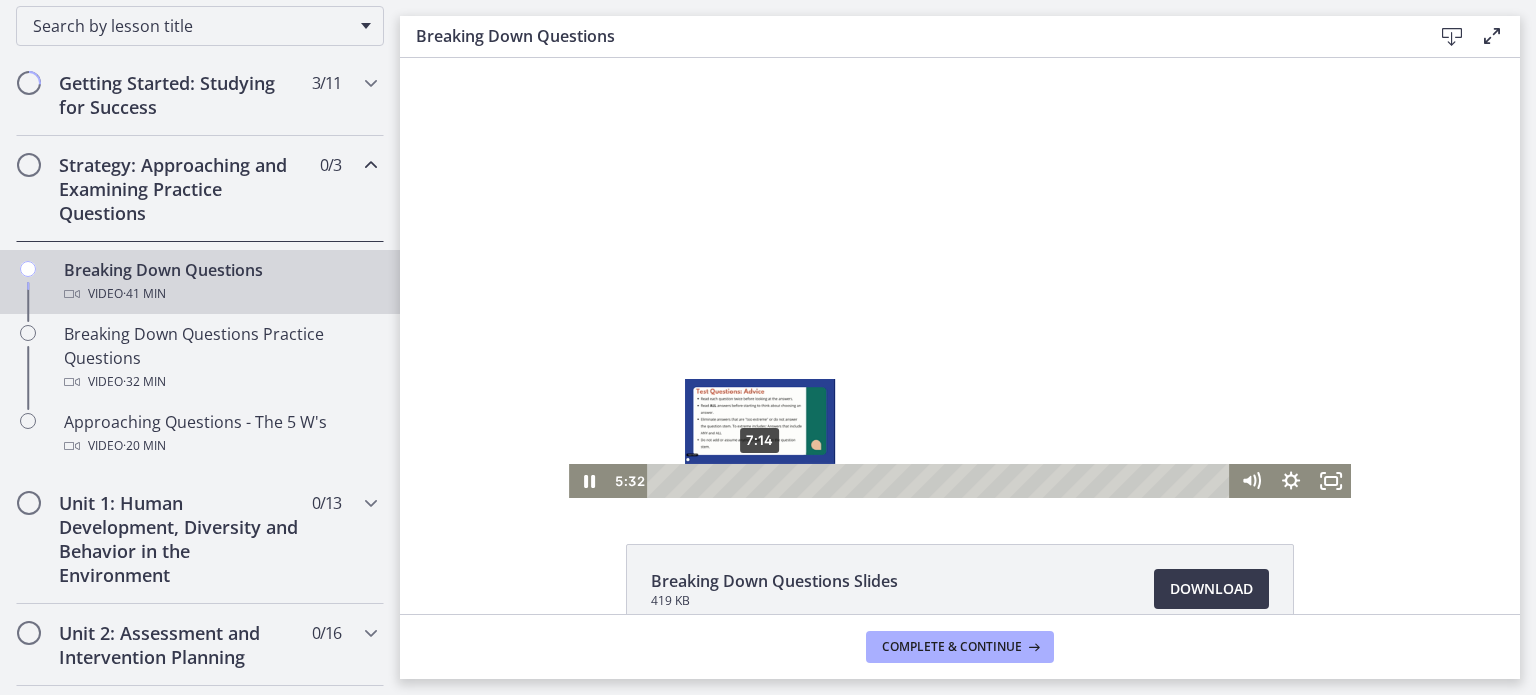 click on "7:14" at bounding box center [941, 481] 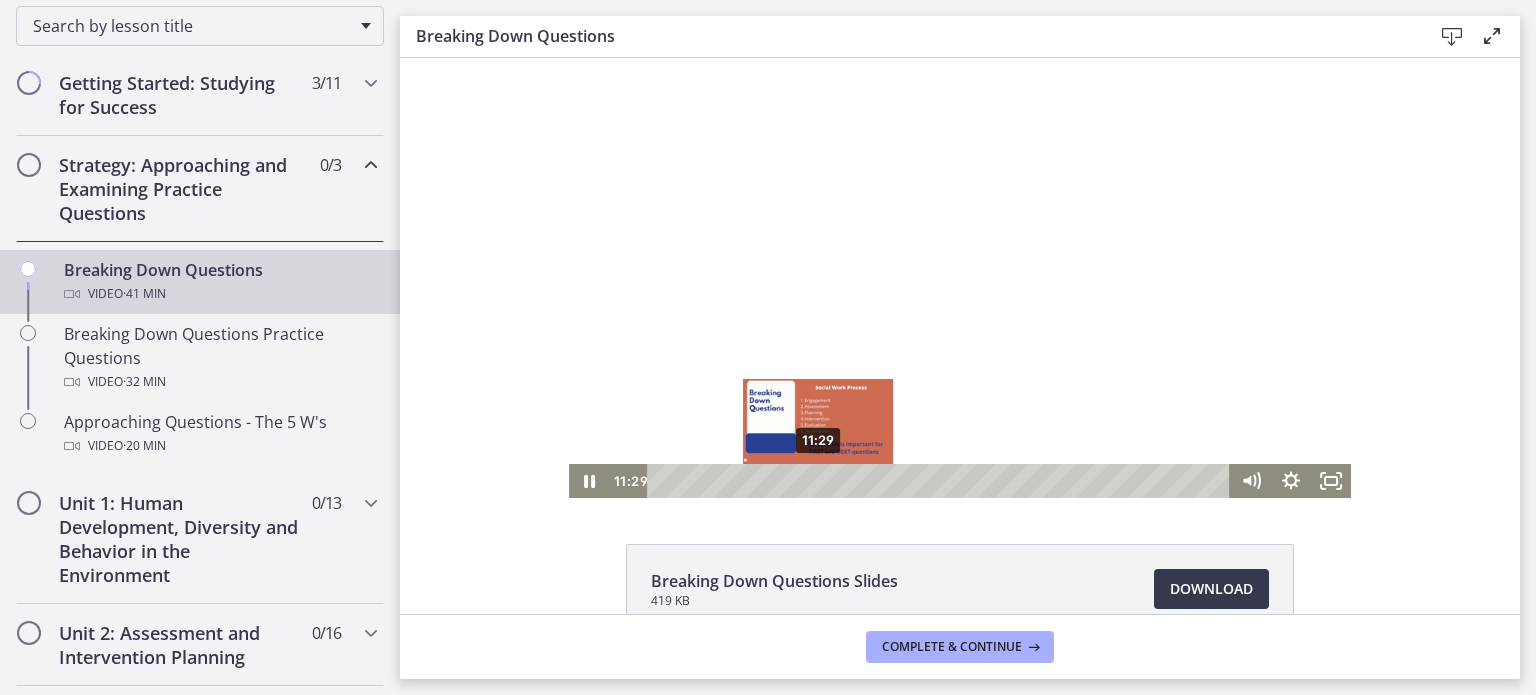click on "11:29" at bounding box center [941, 481] 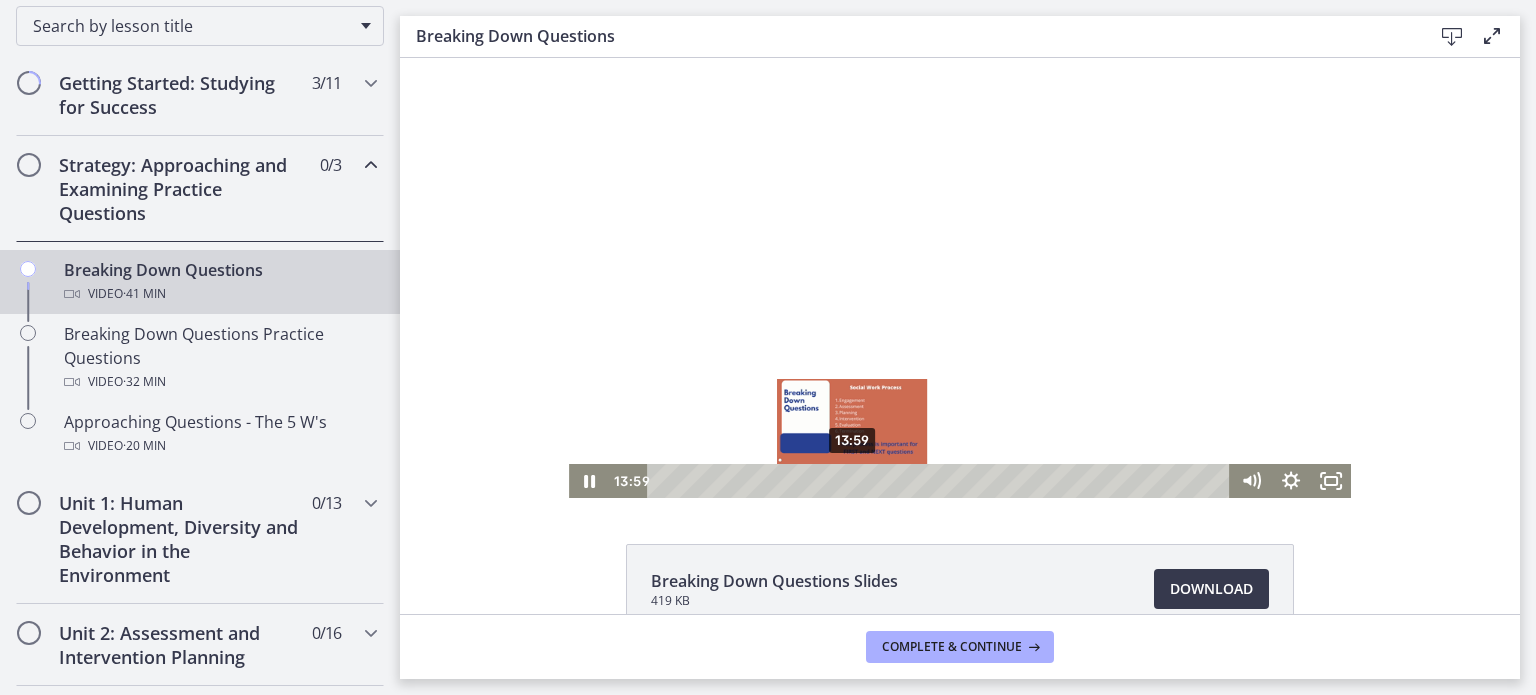 click on "13:59" at bounding box center (941, 481) 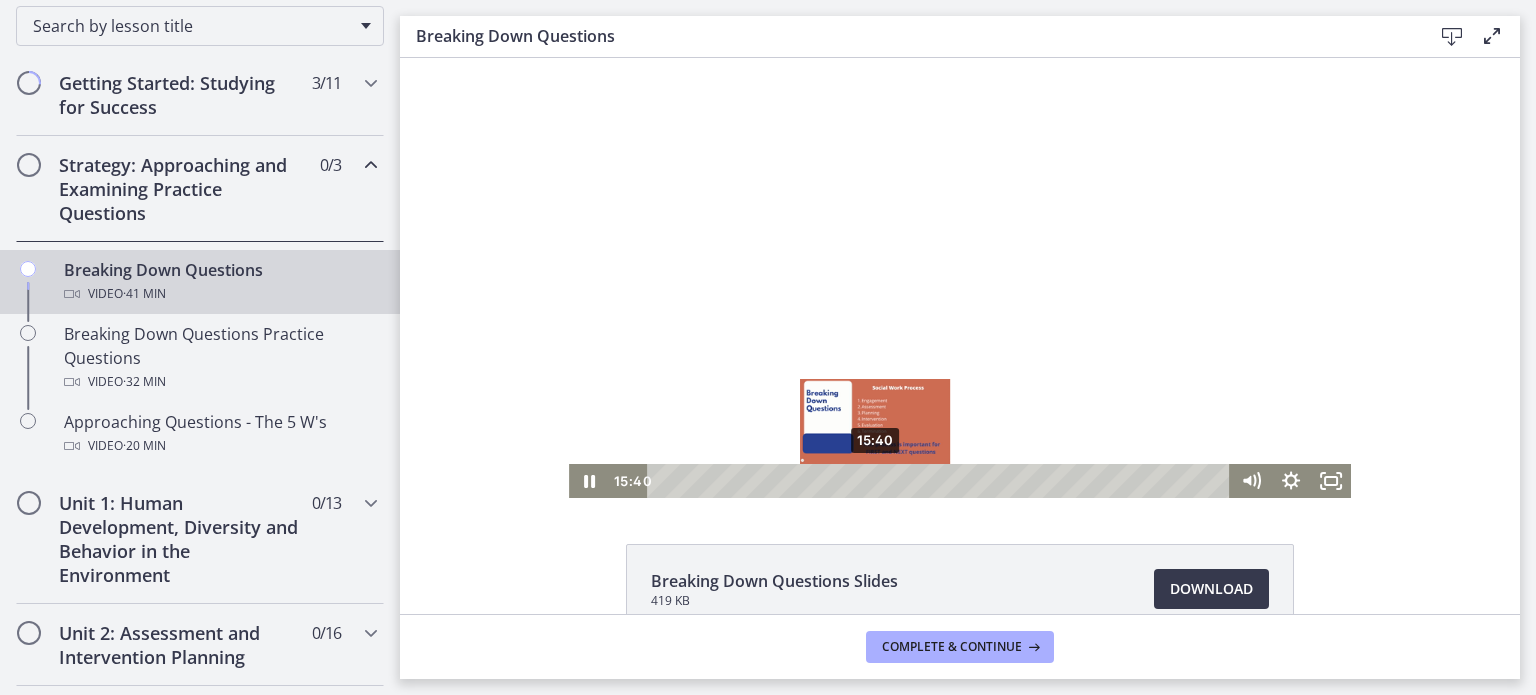 click on "15:40" at bounding box center [941, 481] 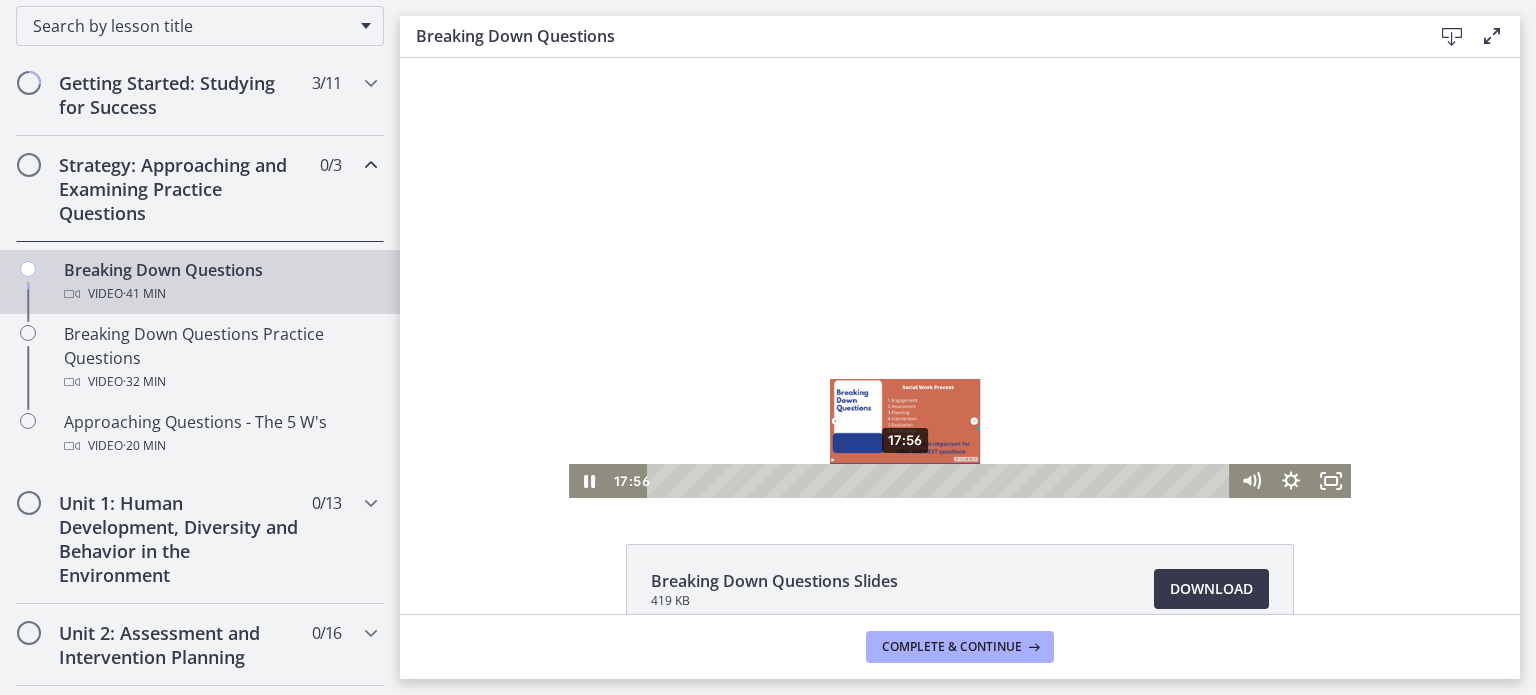 click on "17:56" at bounding box center [941, 481] 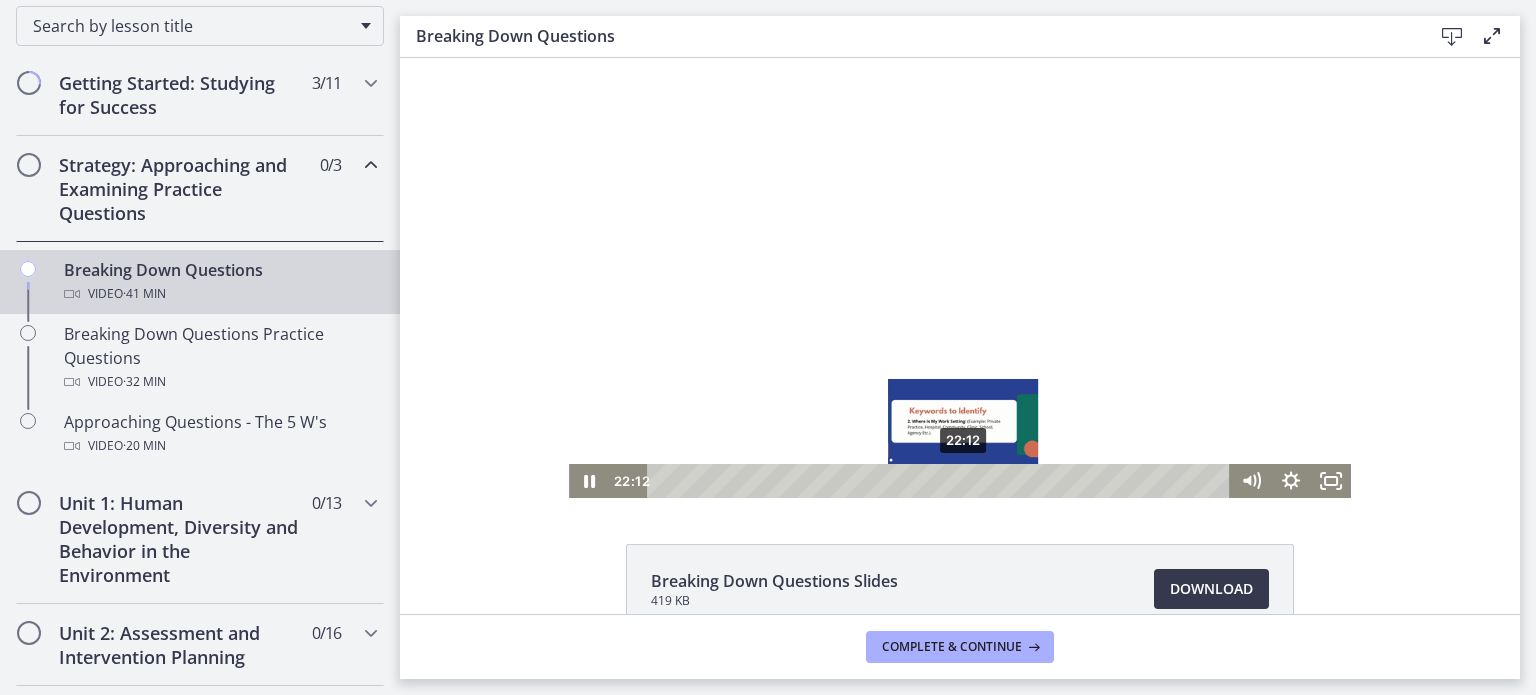 click on "22:12" at bounding box center [941, 481] 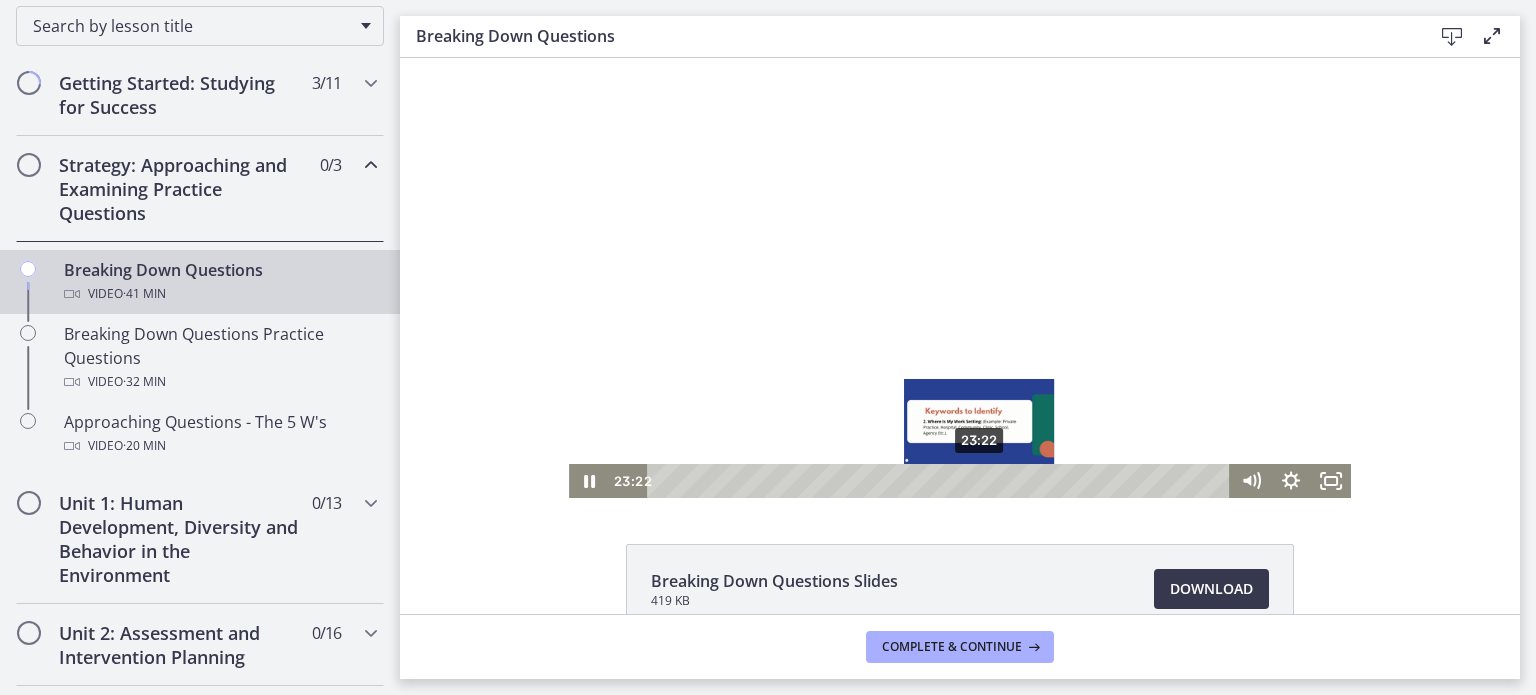 click on "23:22" at bounding box center (941, 481) 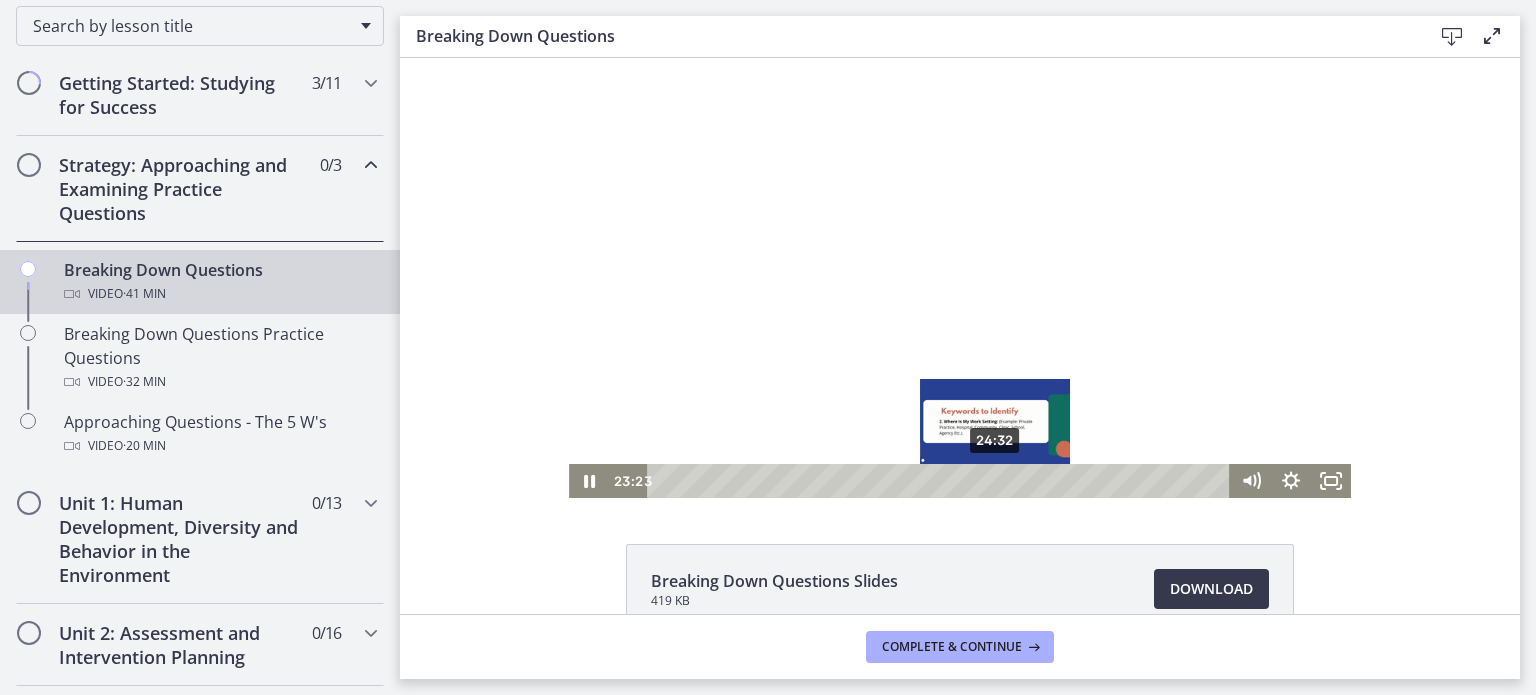click on "24:32" at bounding box center [941, 481] 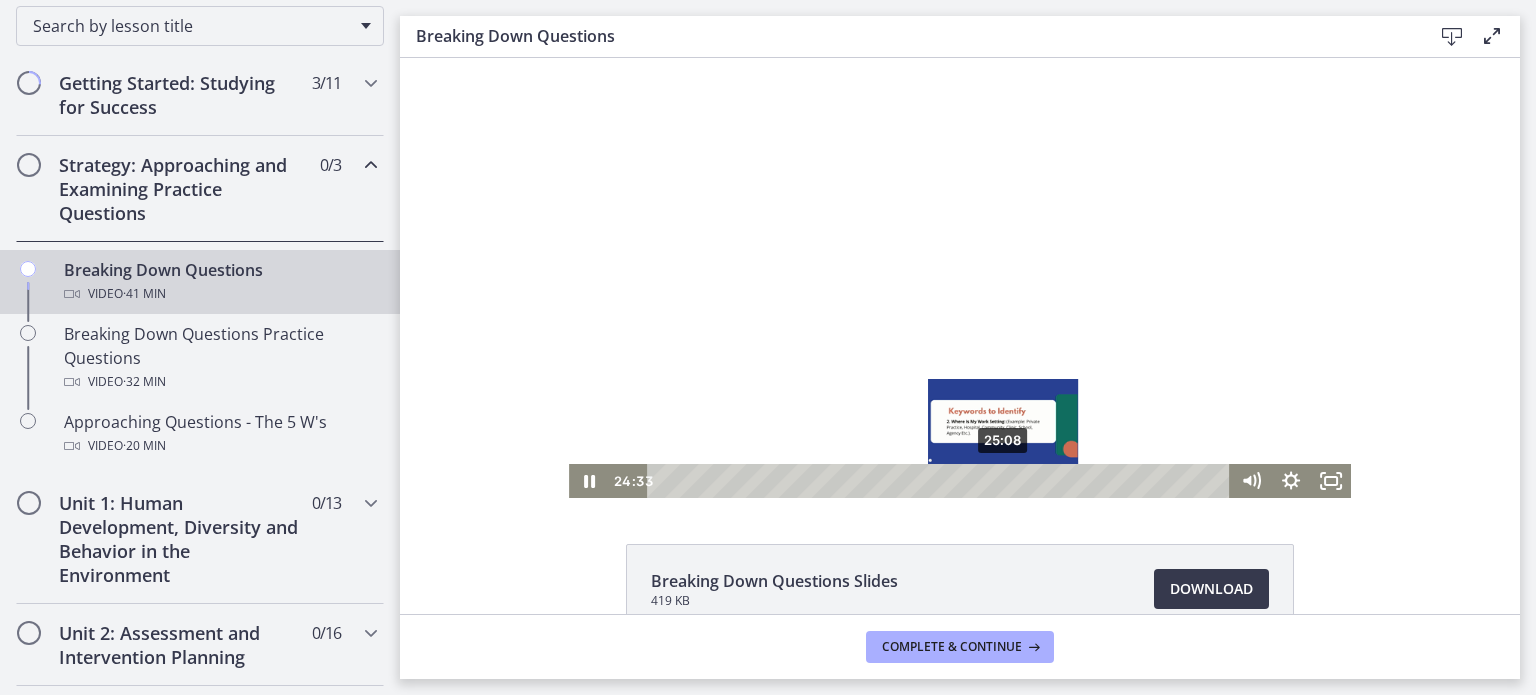 click on "25:08" at bounding box center [941, 481] 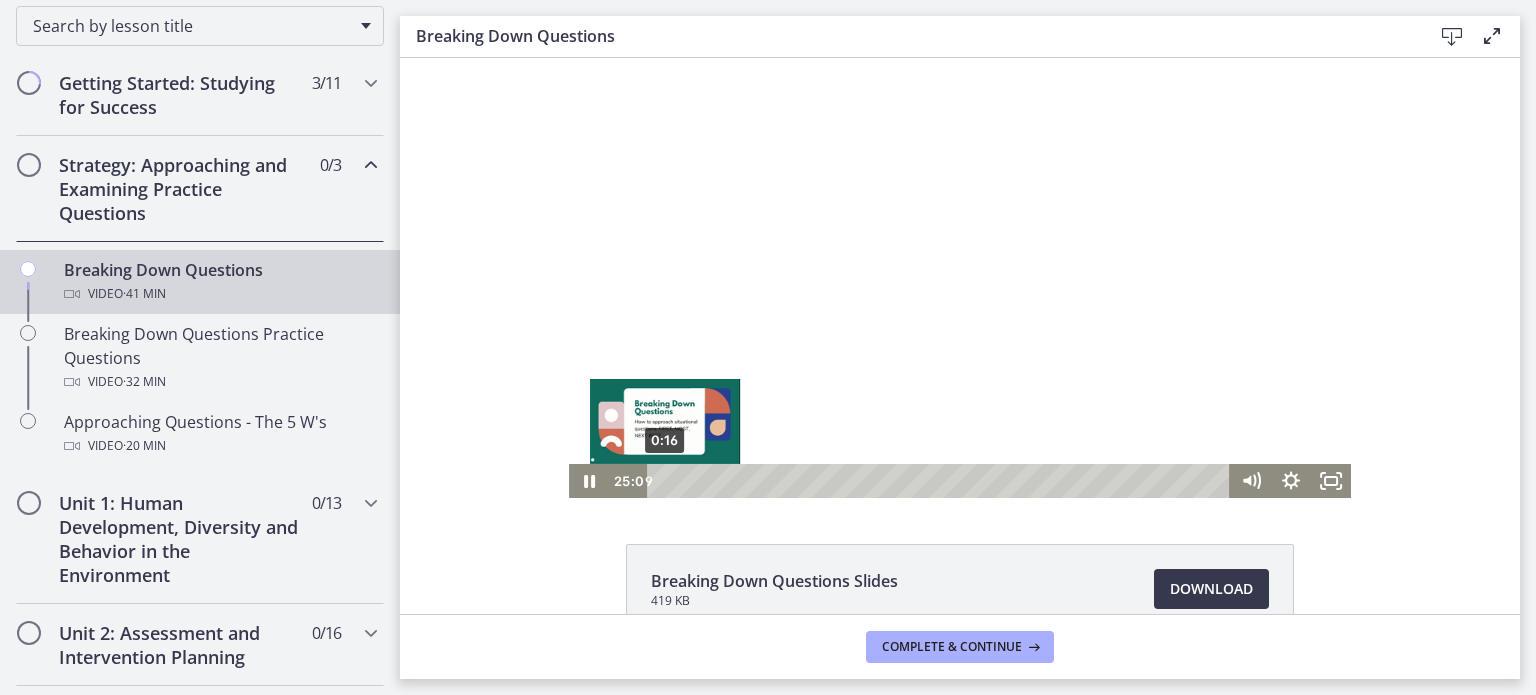 click on "0:16" at bounding box center [941, 481] 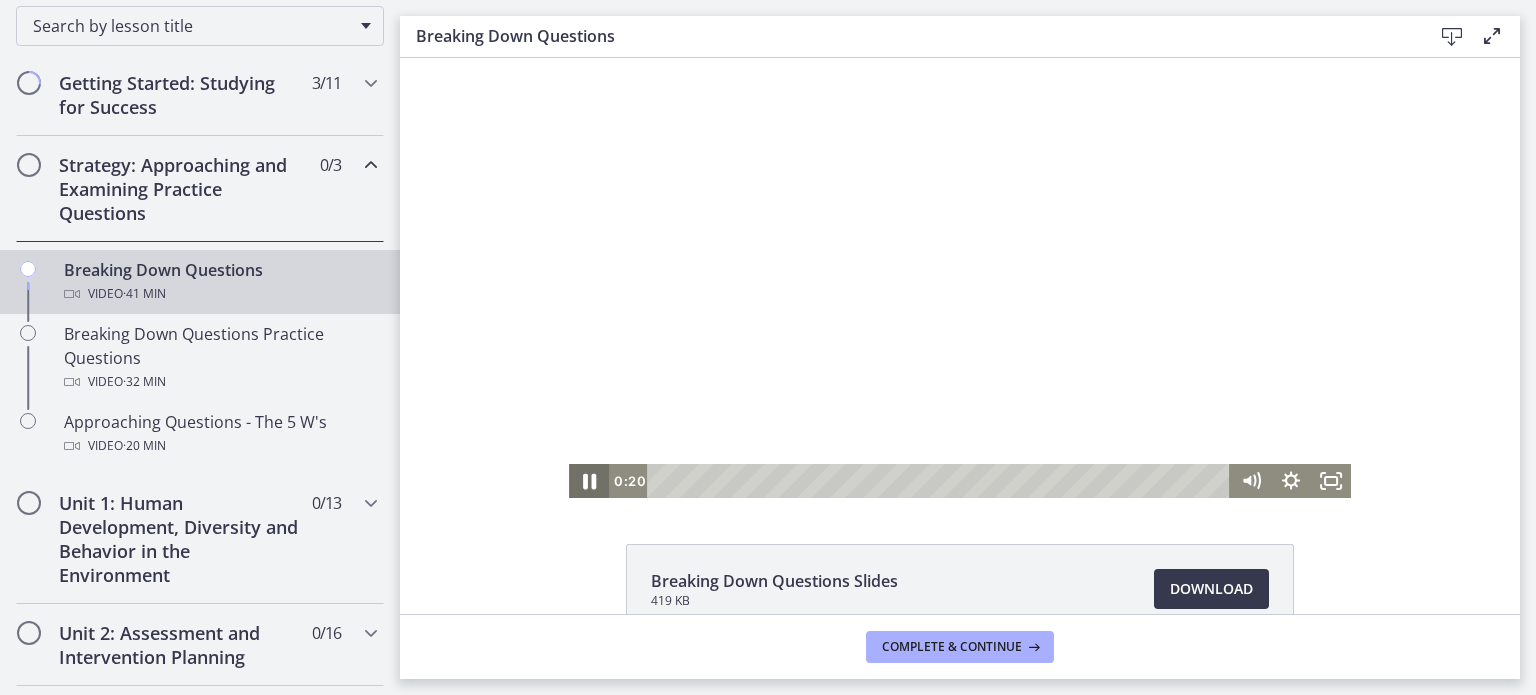 click 